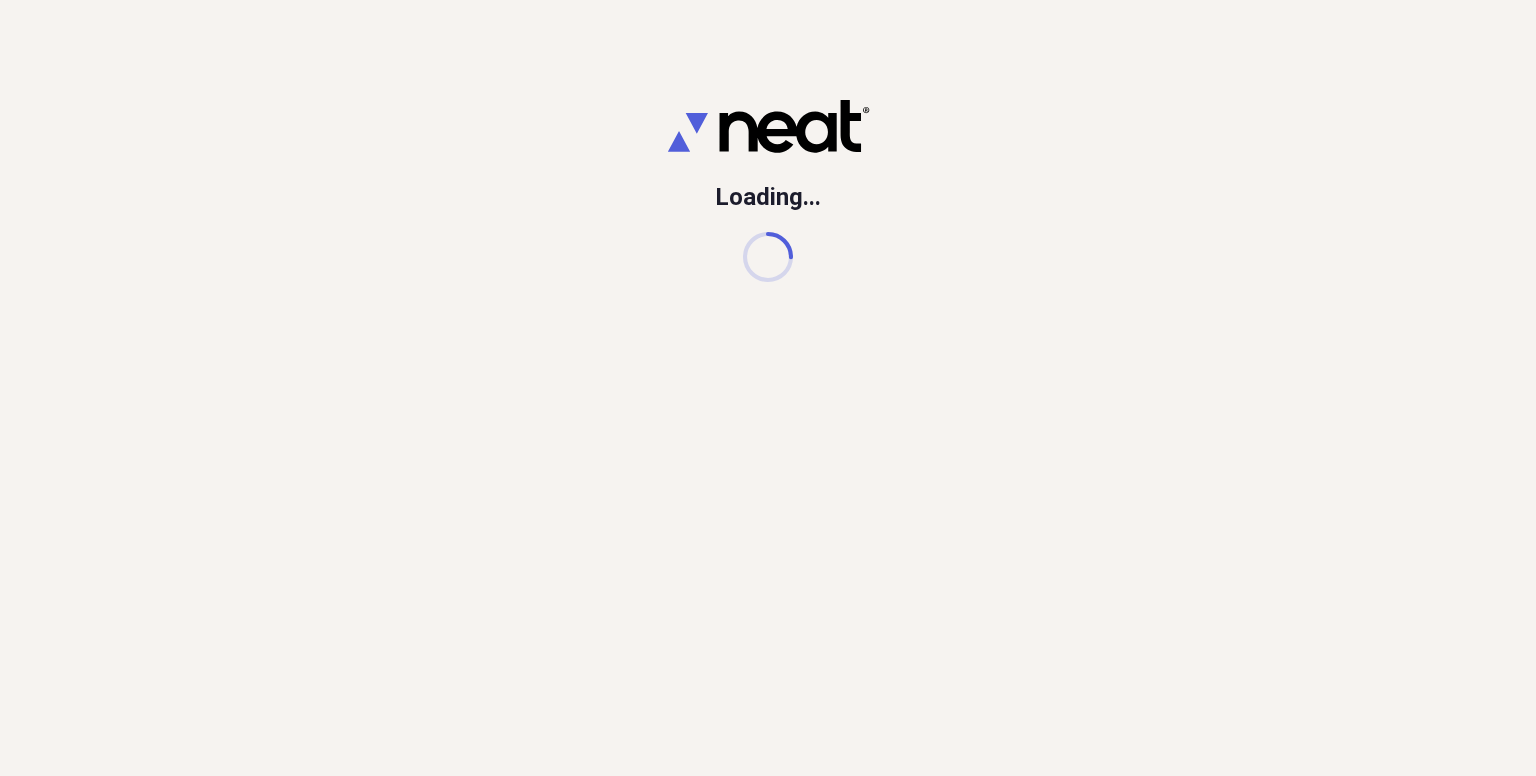 scroll, scrollTop: 0, scrollLeft: 0, axis: both 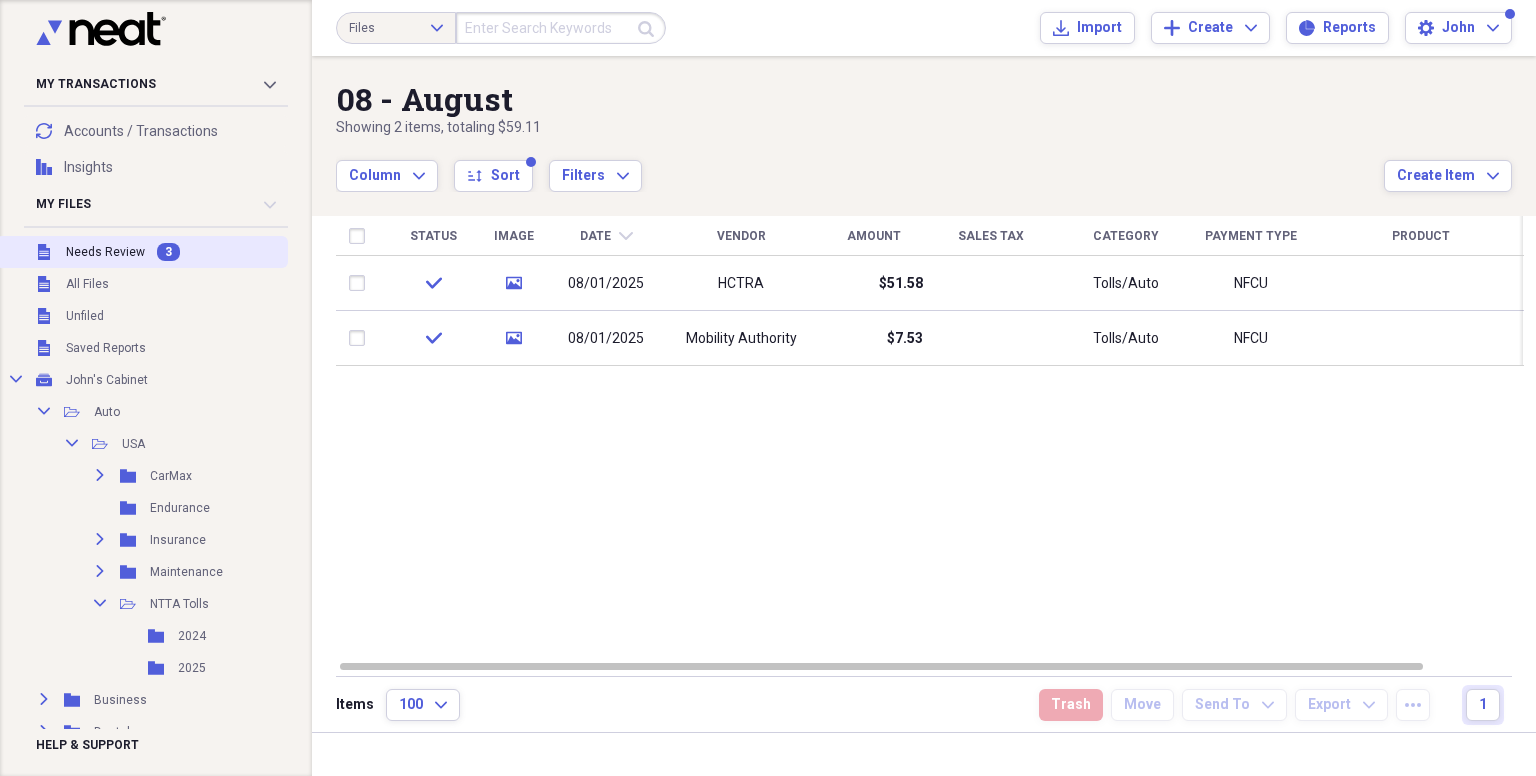 click on "Needs Review" at bounding box center (105, 252) 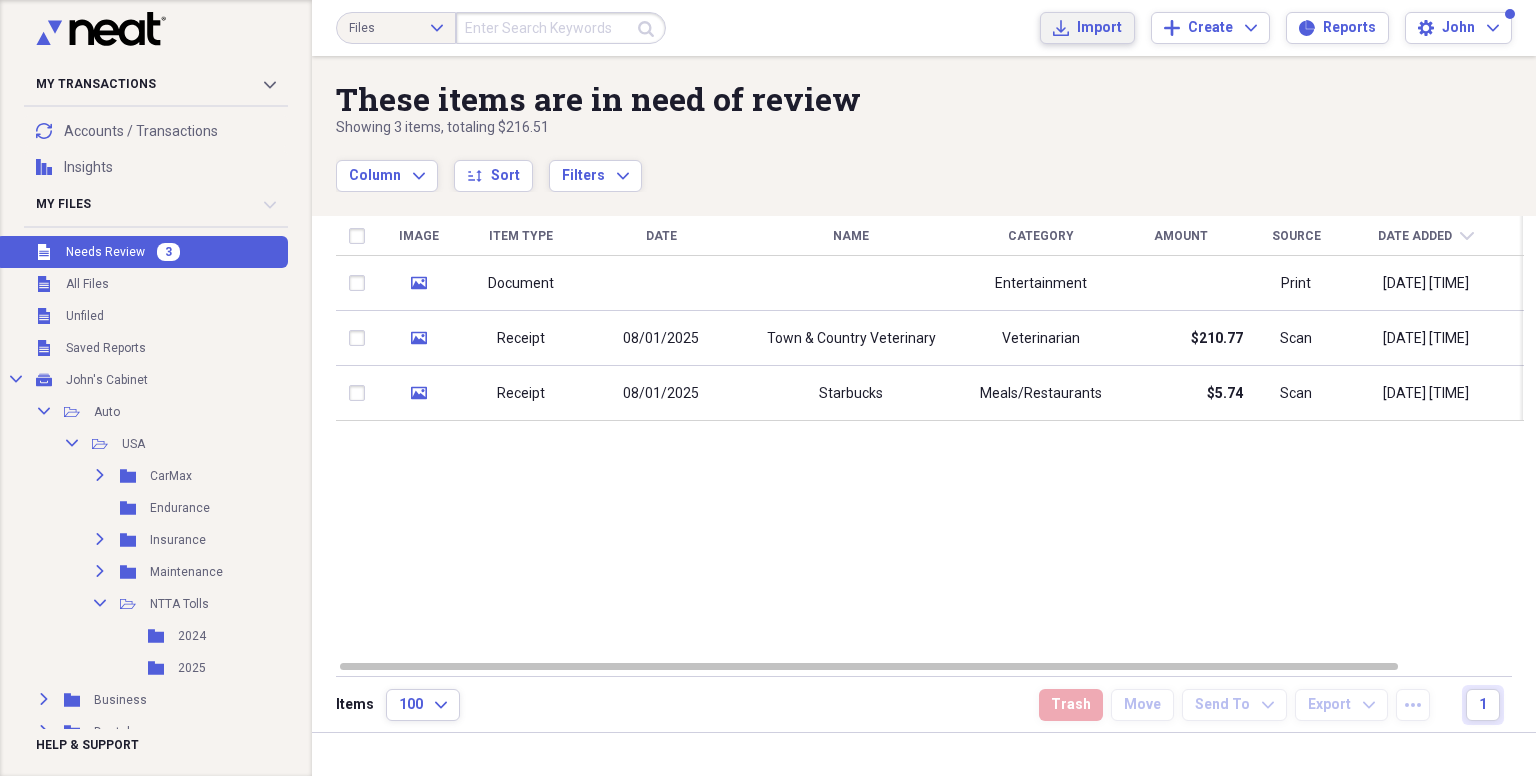 click on "Import" at bounding box center [1099, 28] 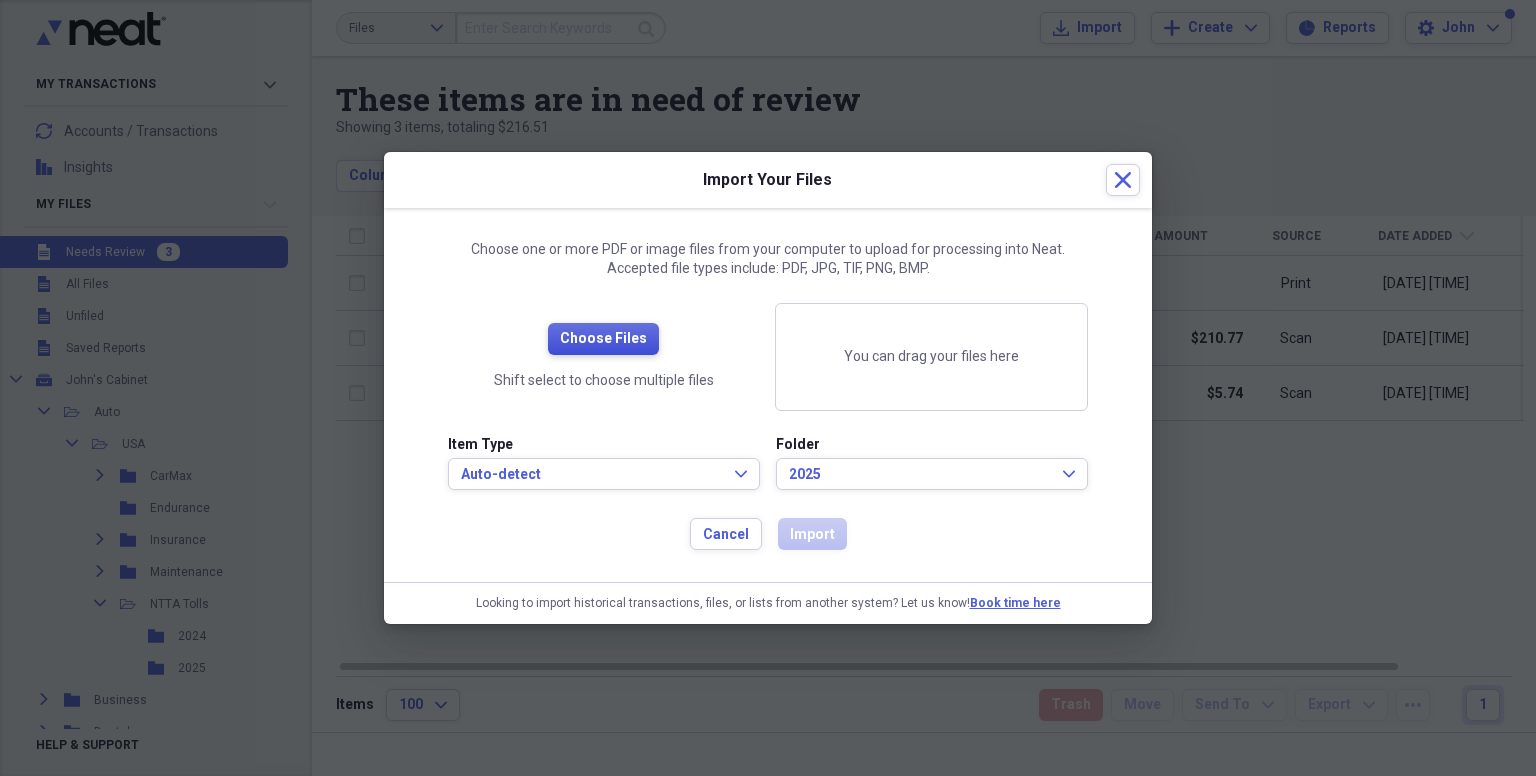 click on "Choose Files" at bounding box center (603, 339) 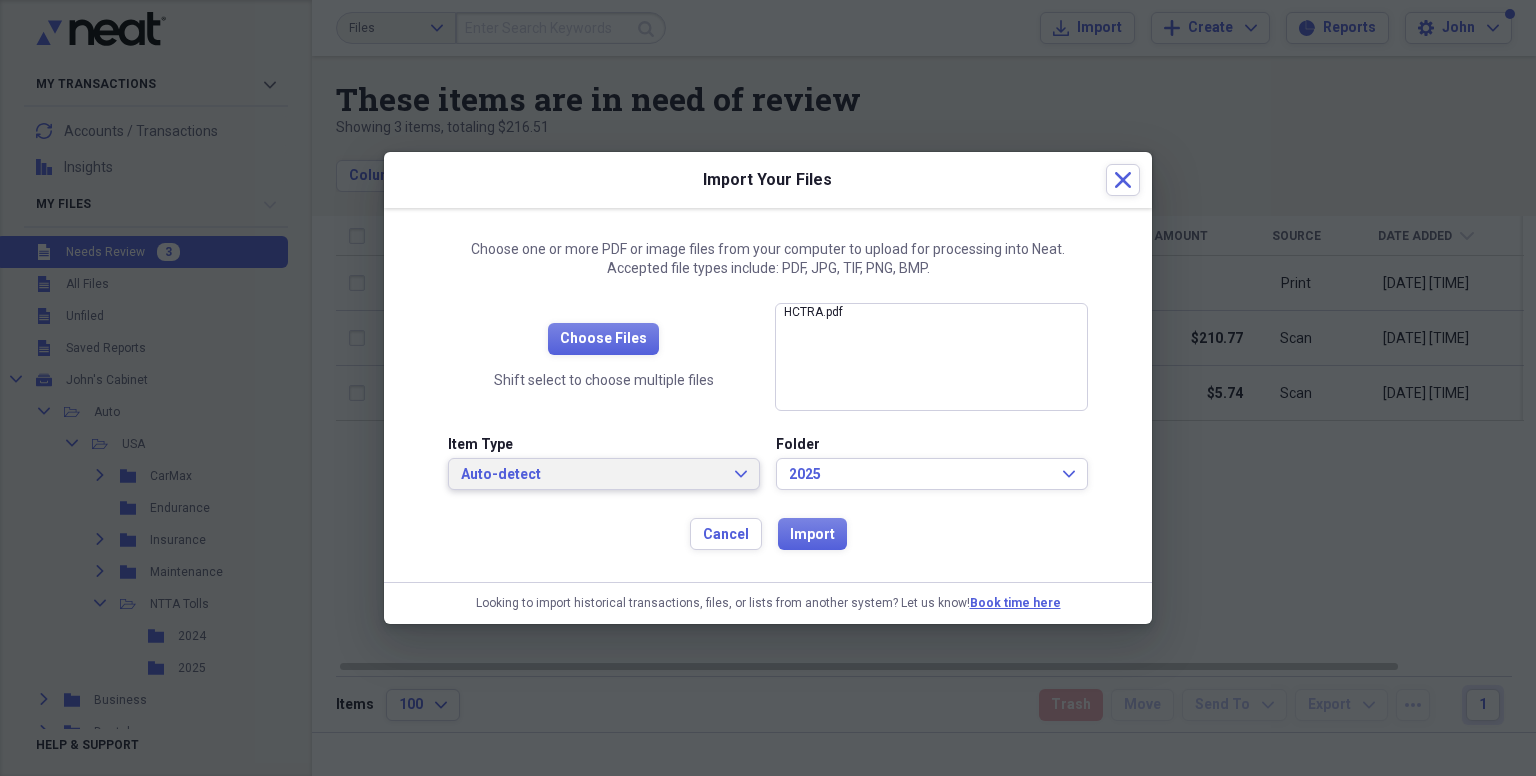 click on "Auto-detect" at bounding box center (592, 475) 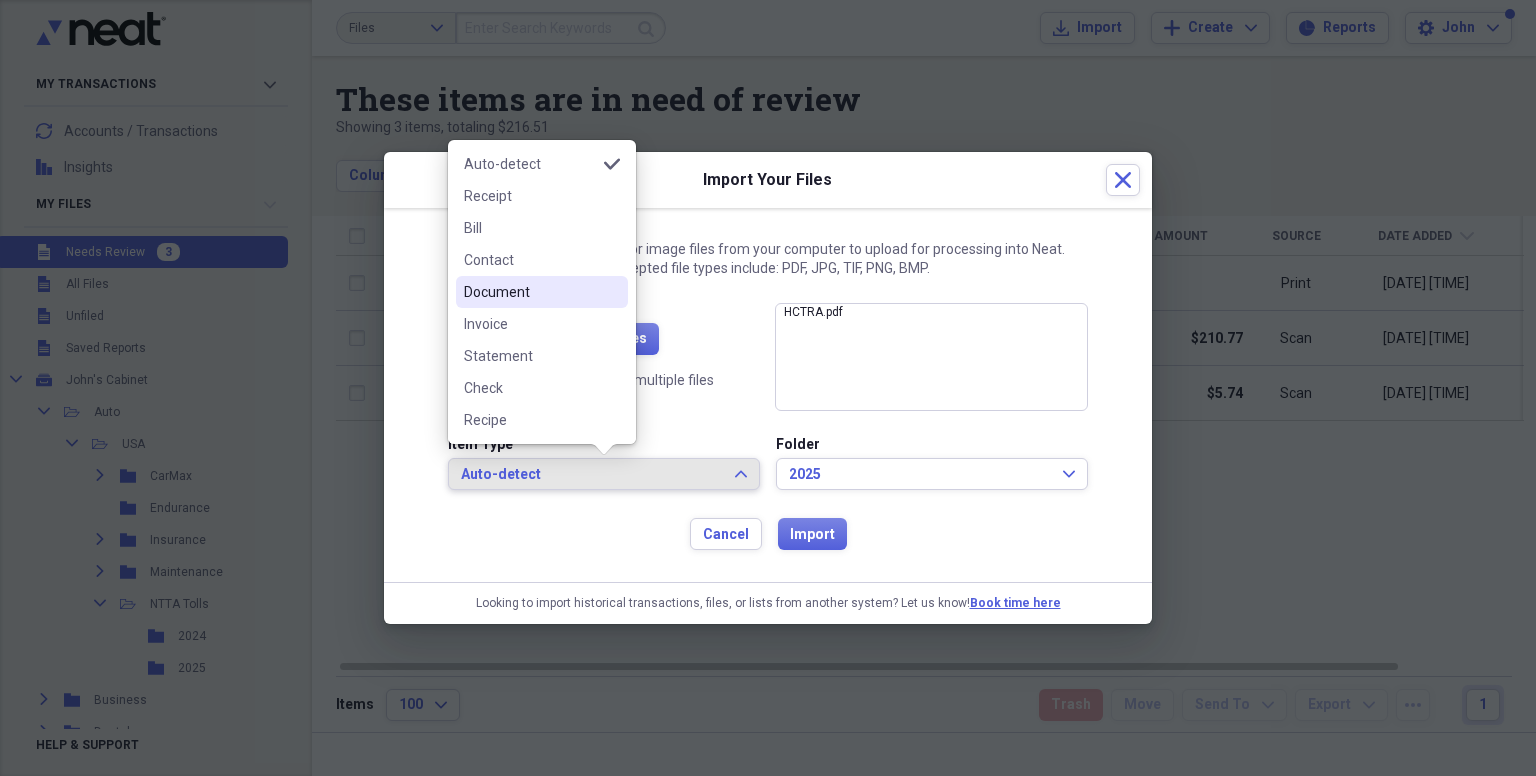 click on "Document" at bounding box center (530, 292) 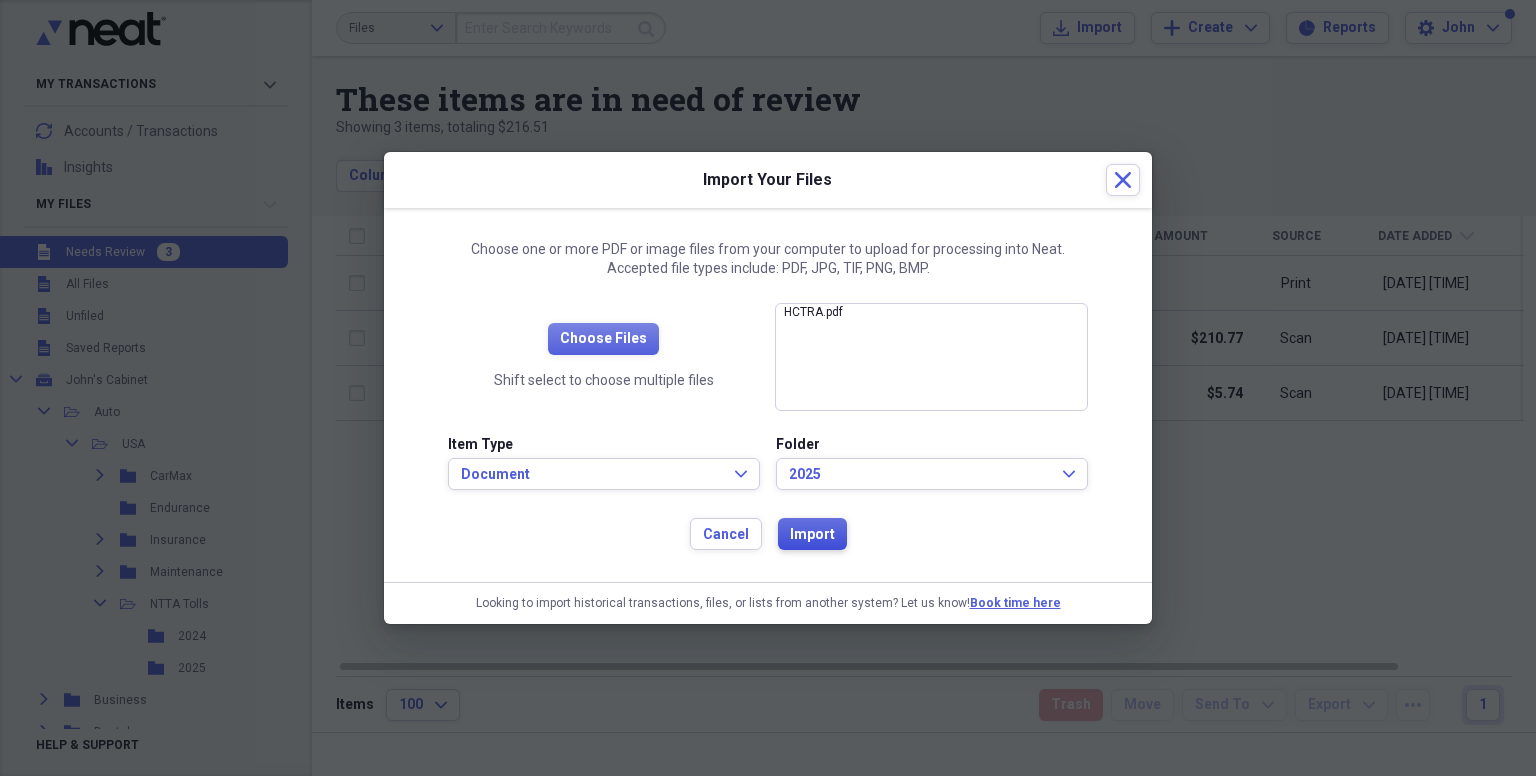 click on "Import" at bounding box center [812, 535] 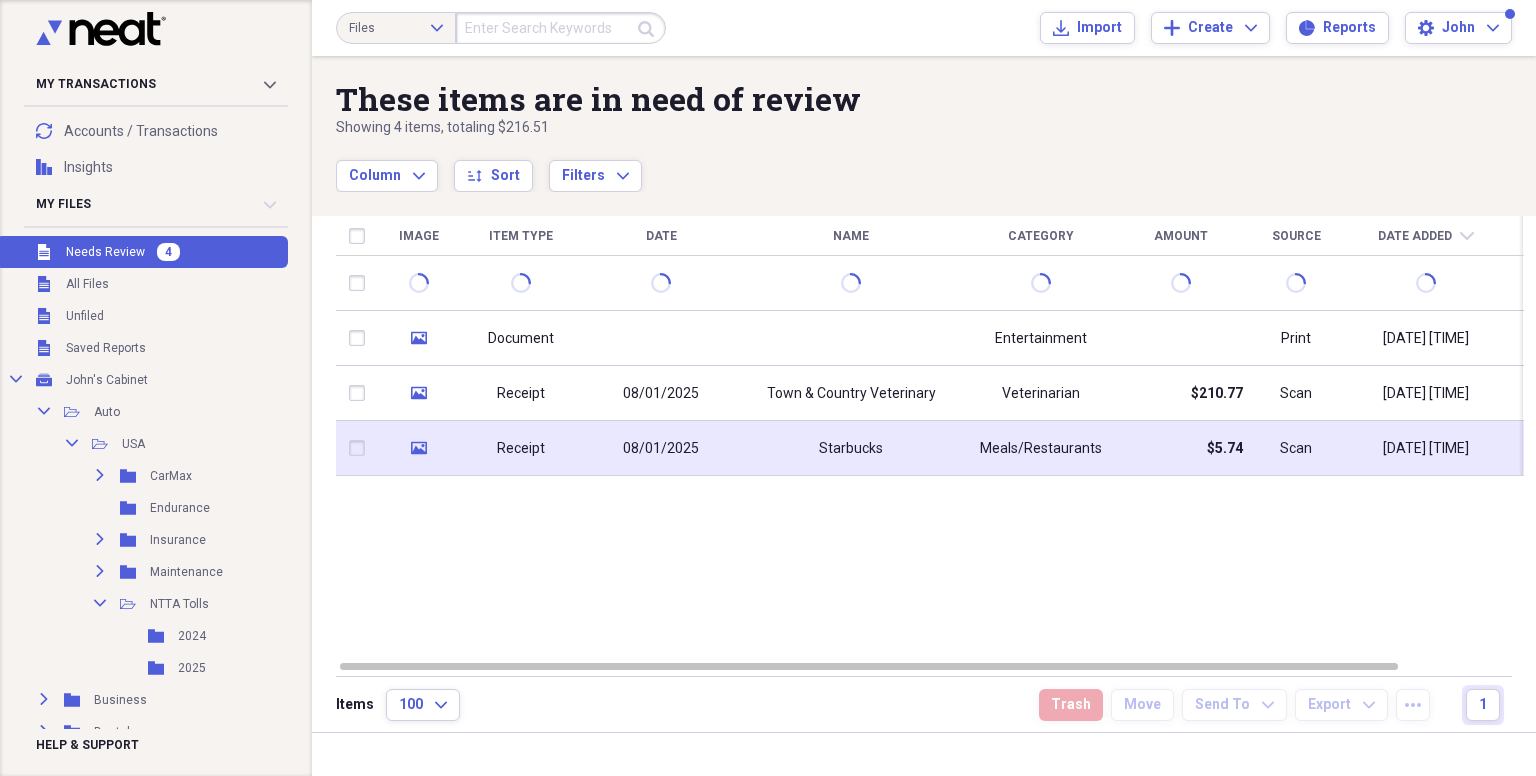 click on "Receipt" at bounding box center [521, 449] 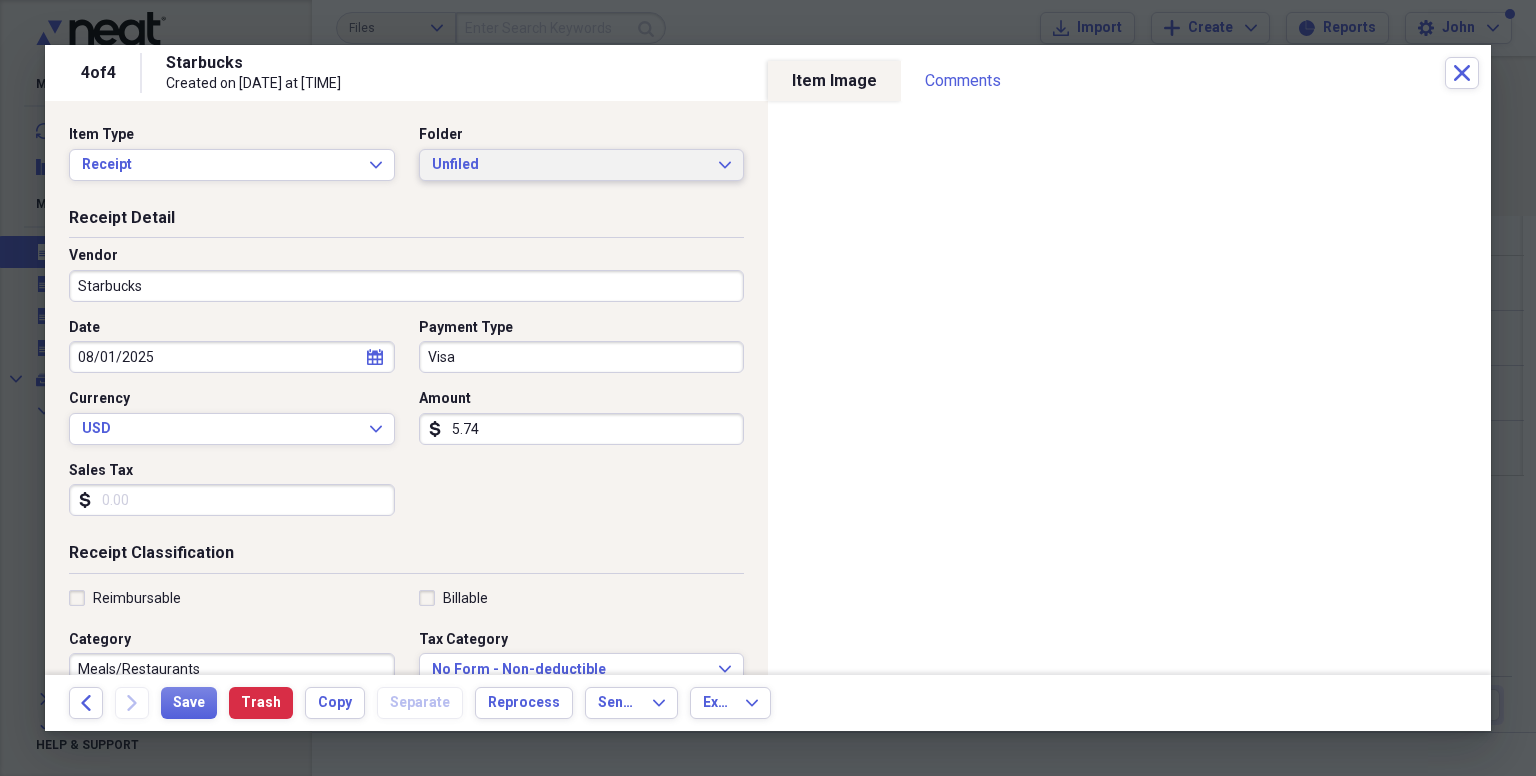 click on "Unfiled" at bounding box center (570, 165) 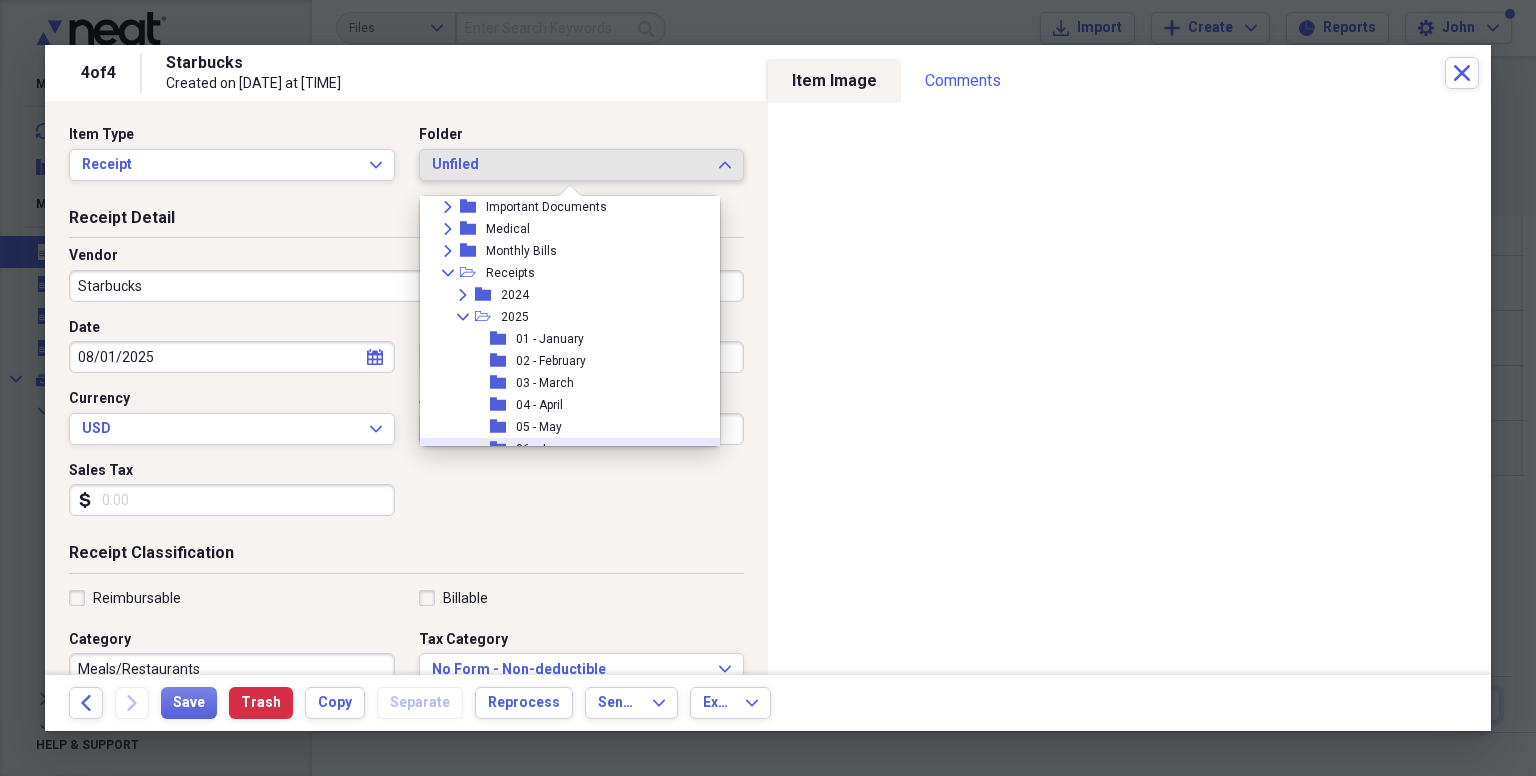 scroll, scrollTop: 270, scrollLeft: 0, axis: vertical 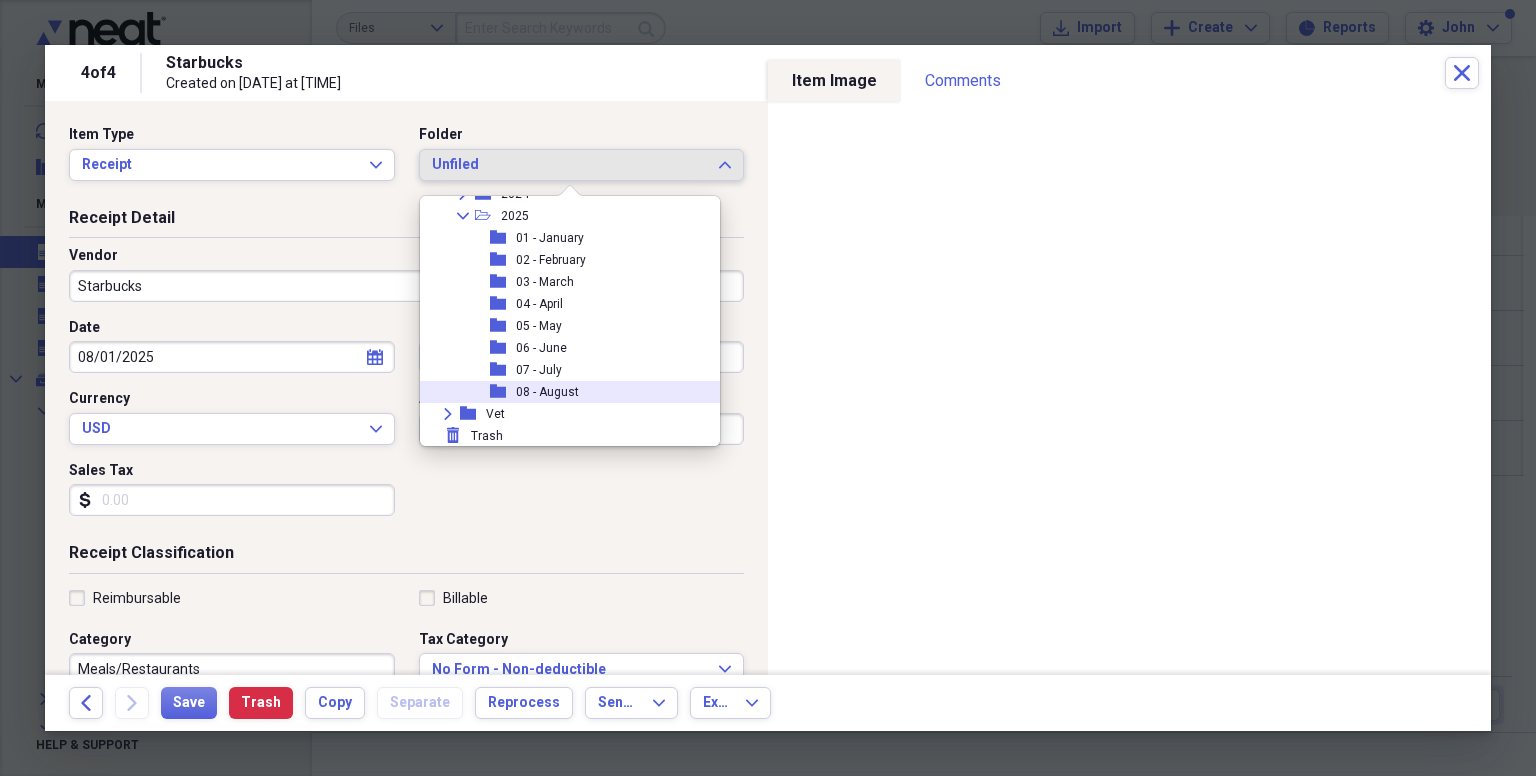 click on "08 - August" at bounding box center (547, 392) 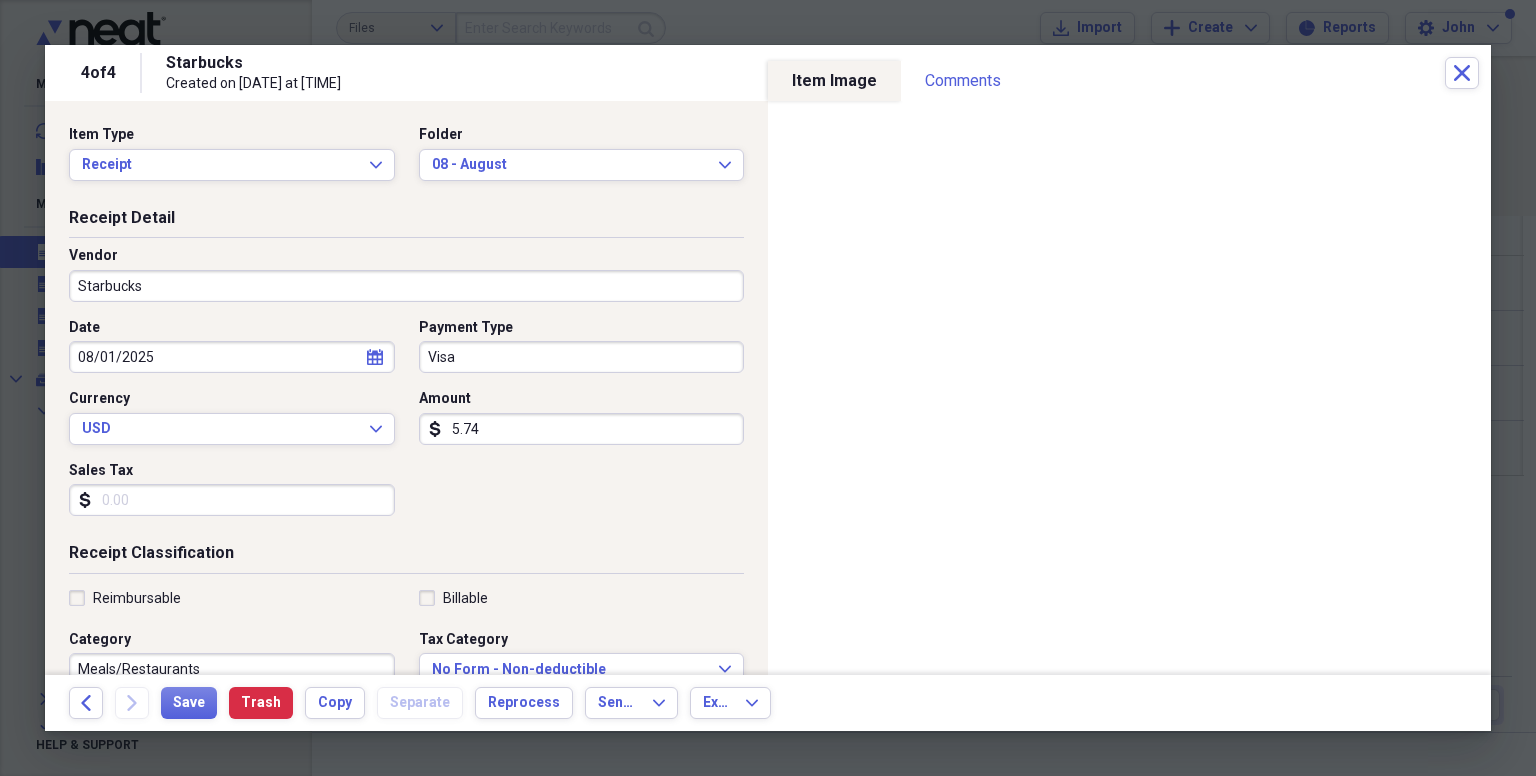 click on "Visa" at bounding box center [582, 357] 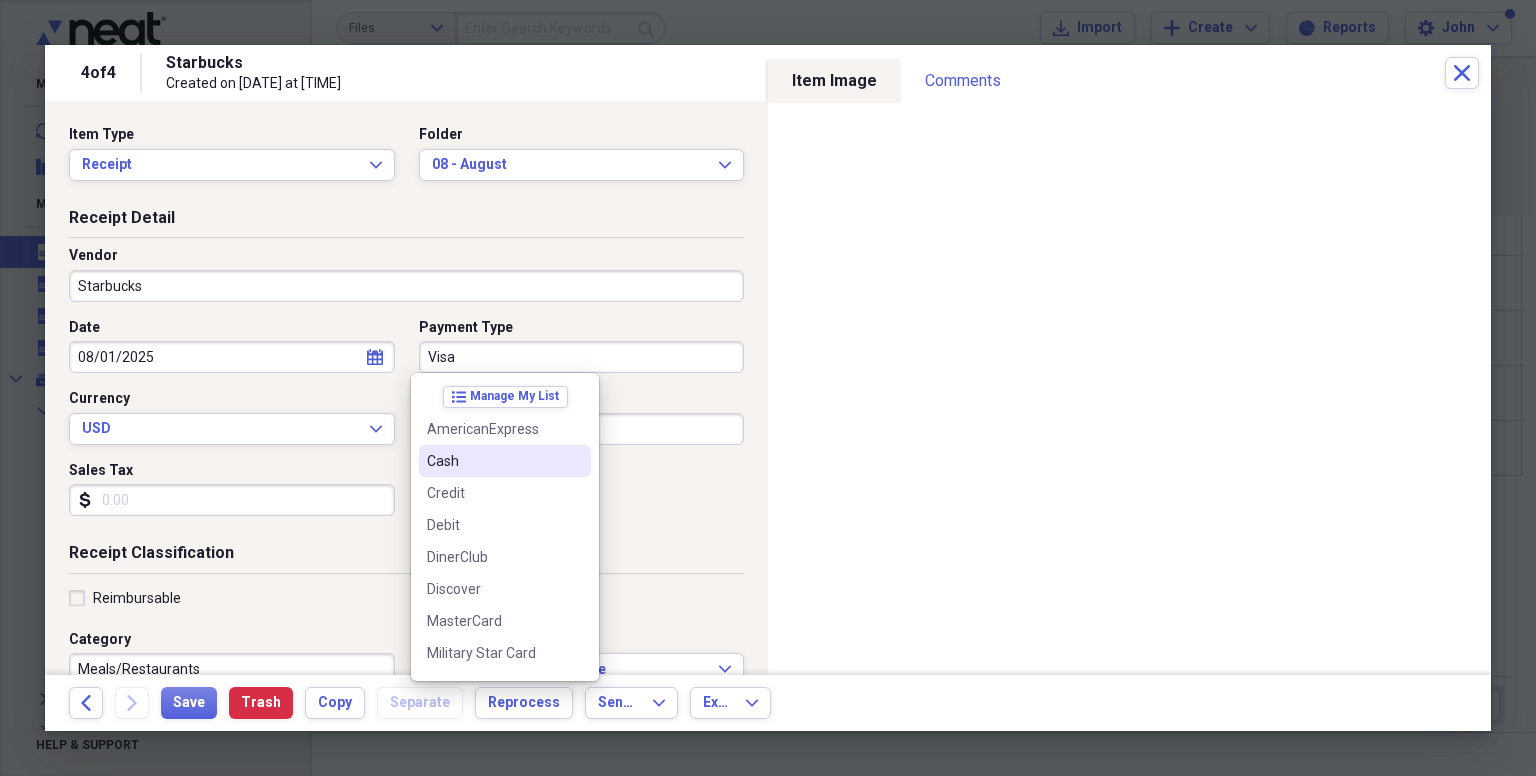 scroll, scrollTop: 156, scrollLeft: 0, axis: vertical 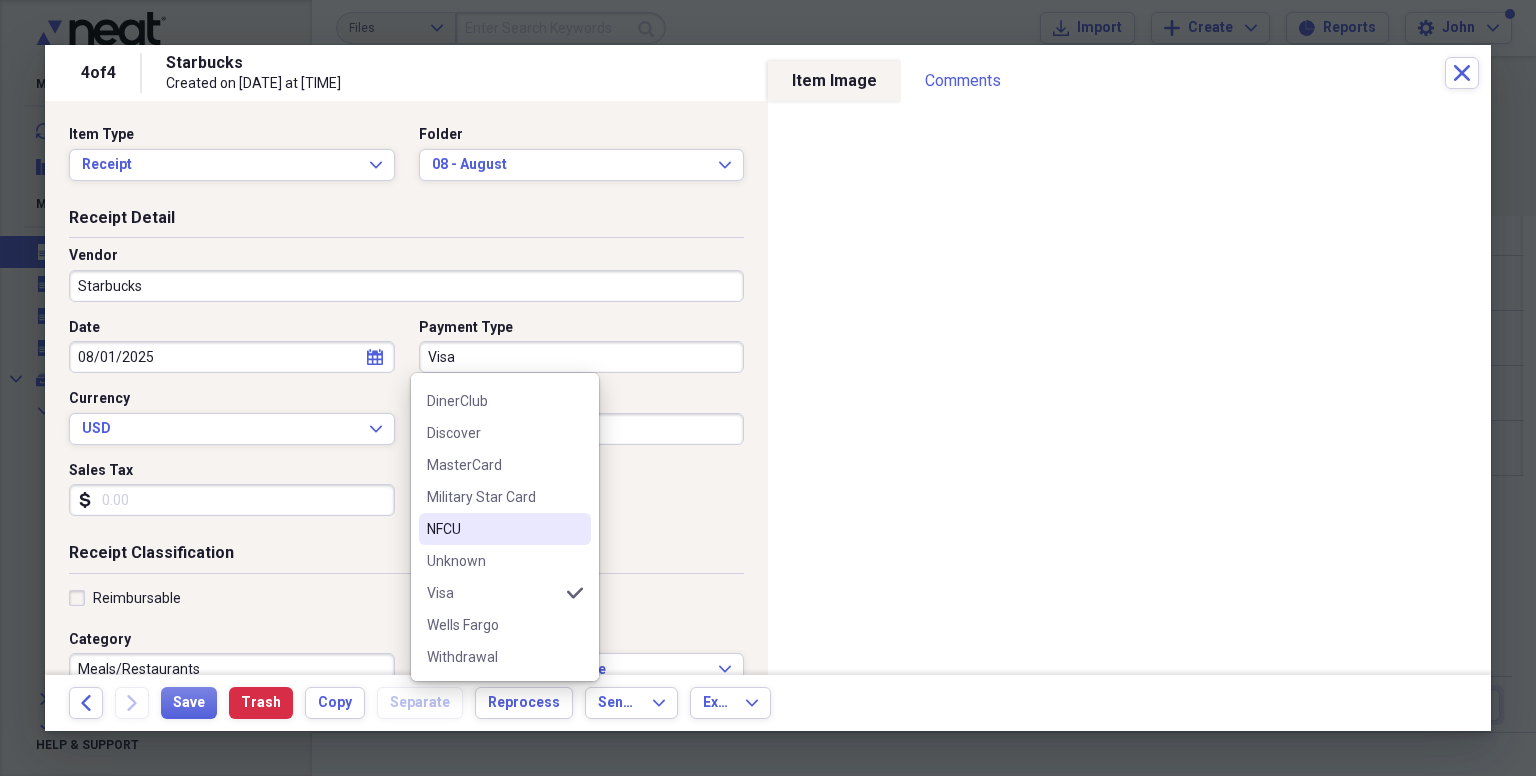 click on "NFCU" at bounding box center (493, 529) 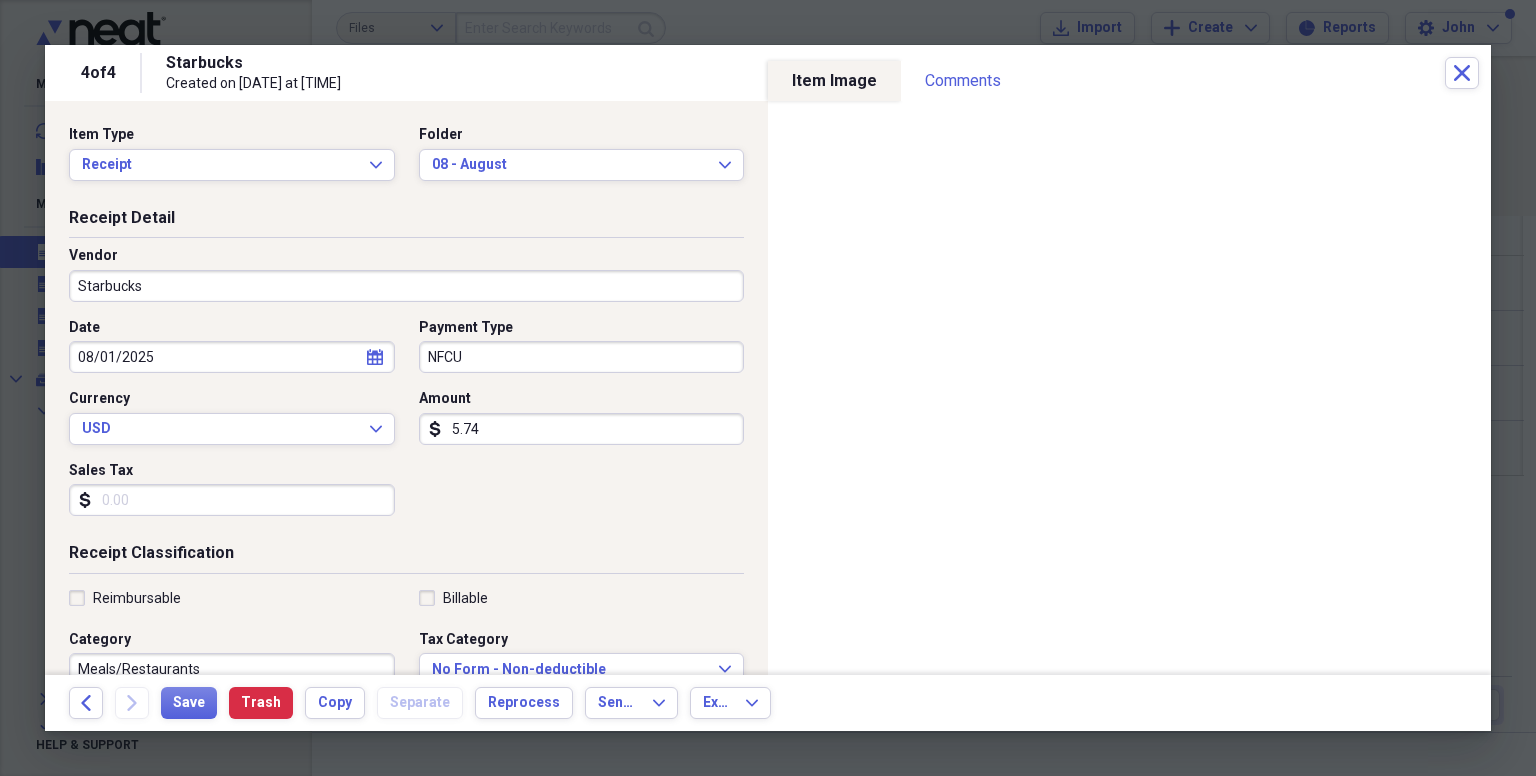 click on "Sales Tax" at bounding box center (232, 500) 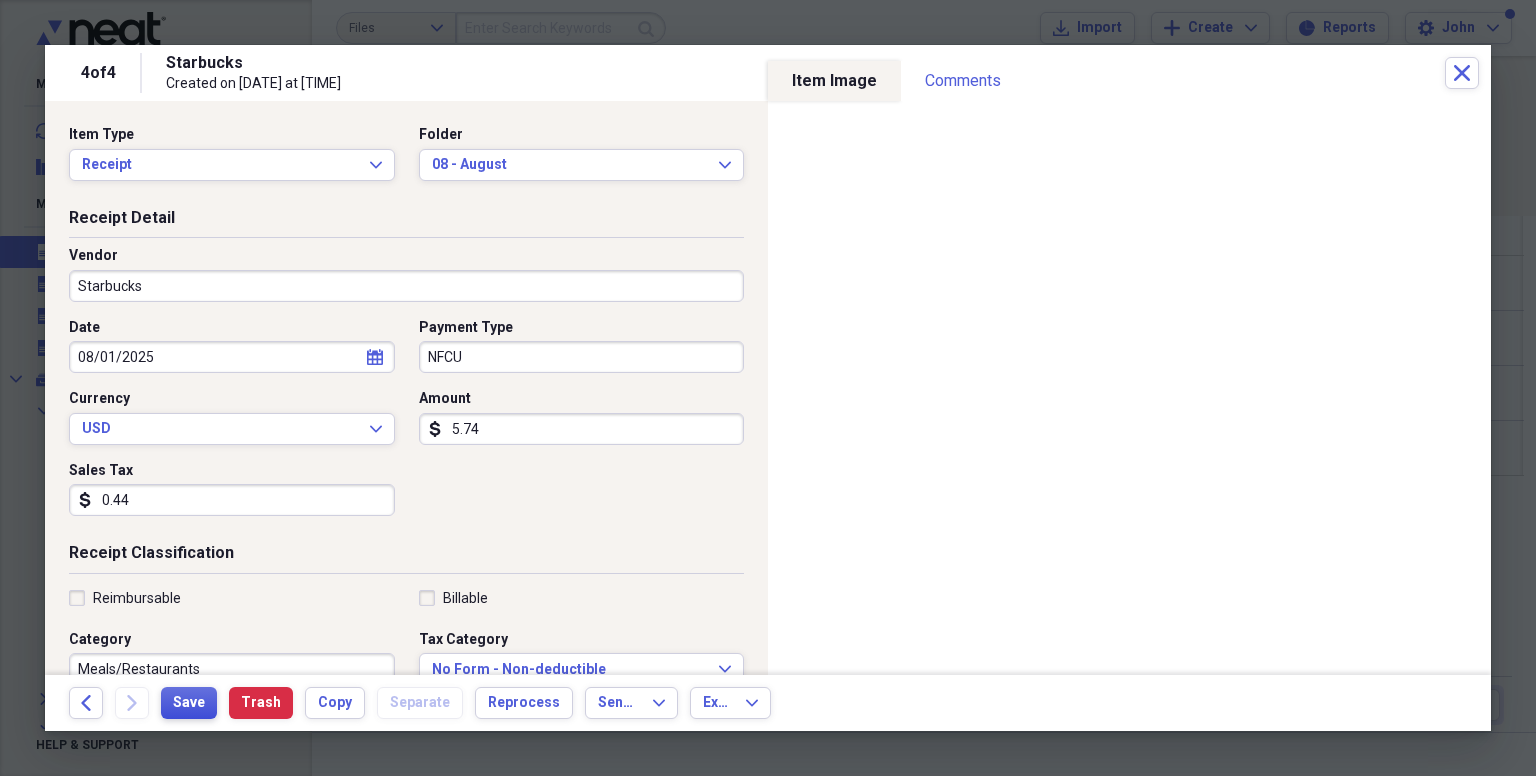 type on "0.44" 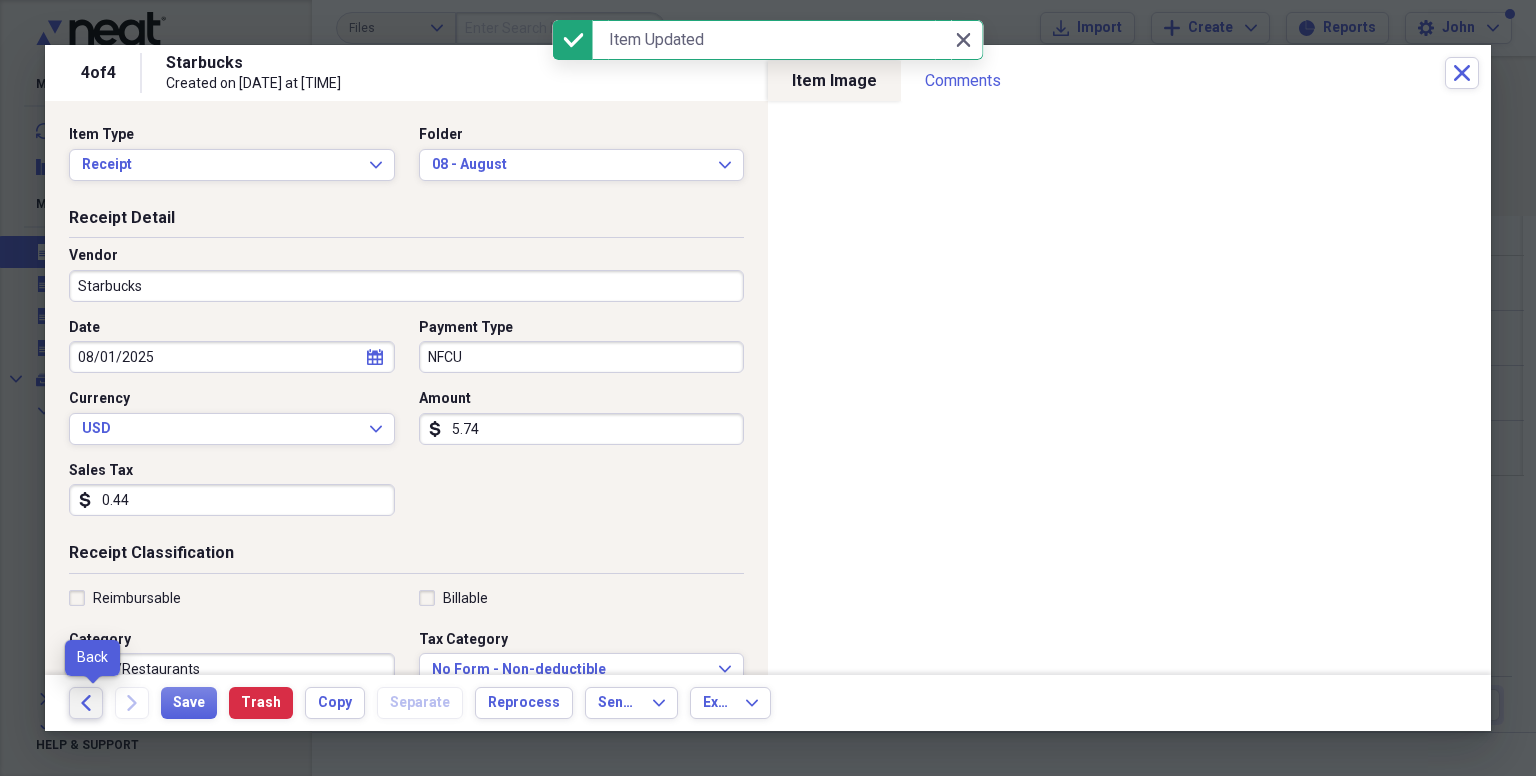 click 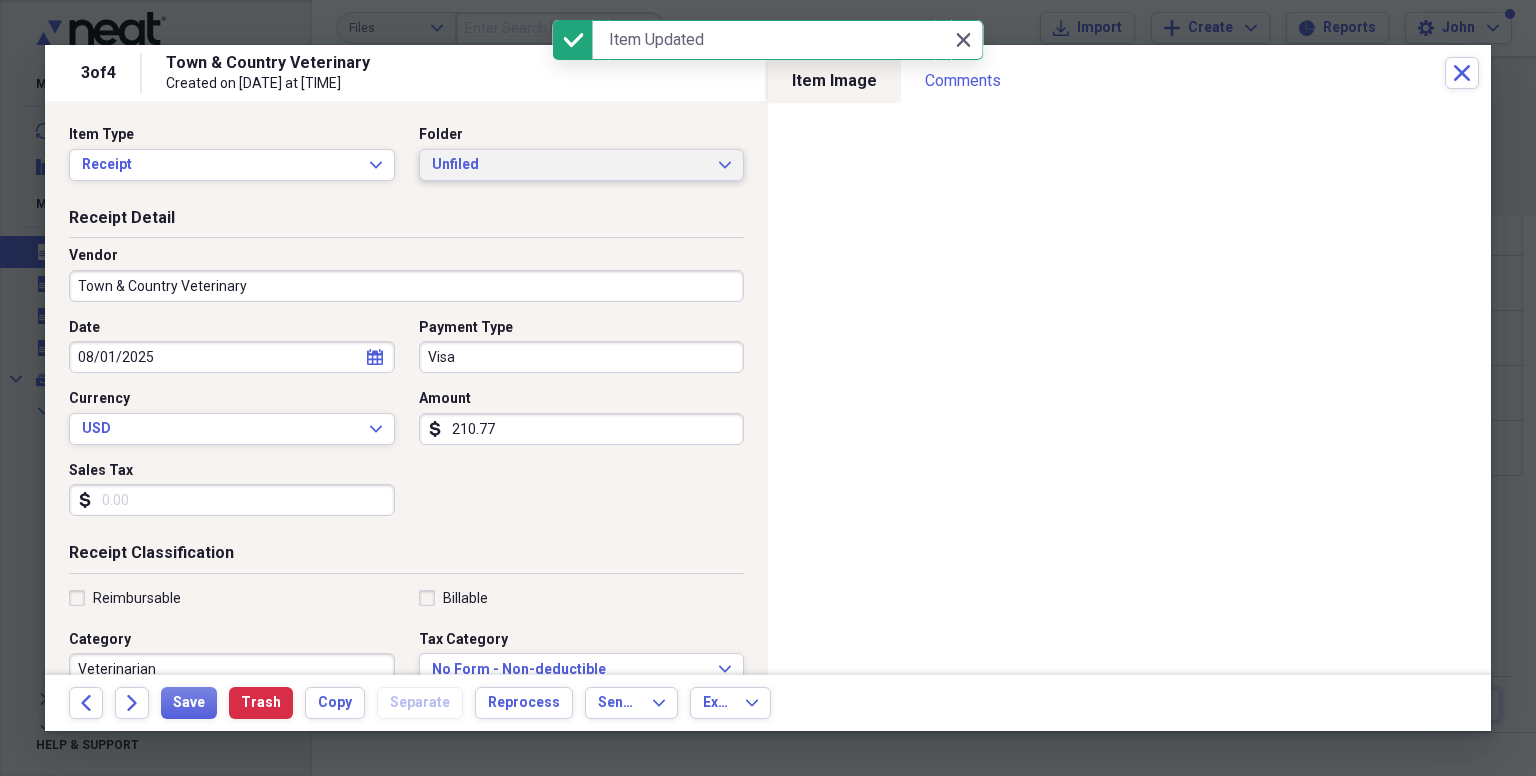 click on "Unfiled" at bounding box center (570, 165) 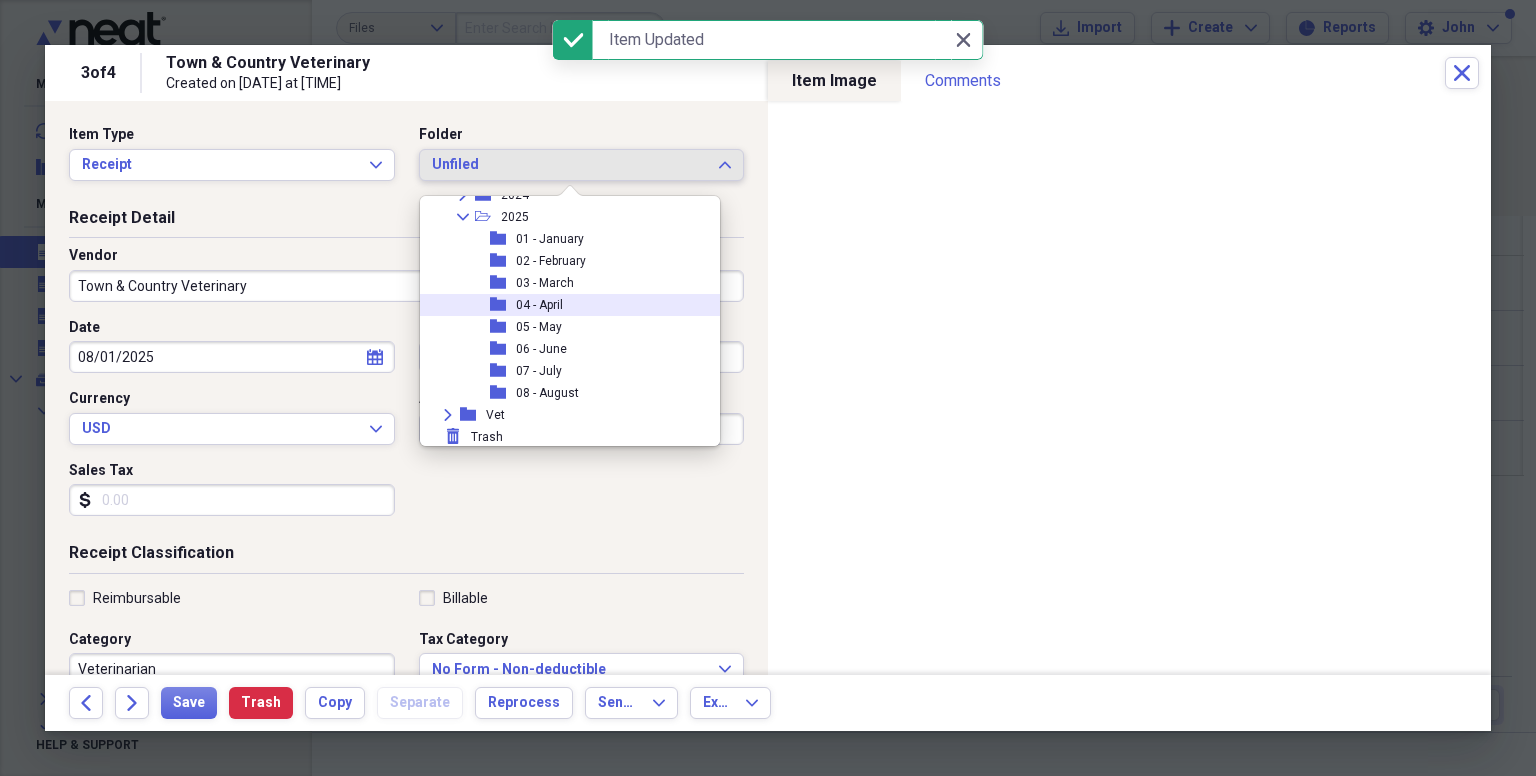 scroll, scrollTop: 270, scrollLeft: 0, axis: vertical 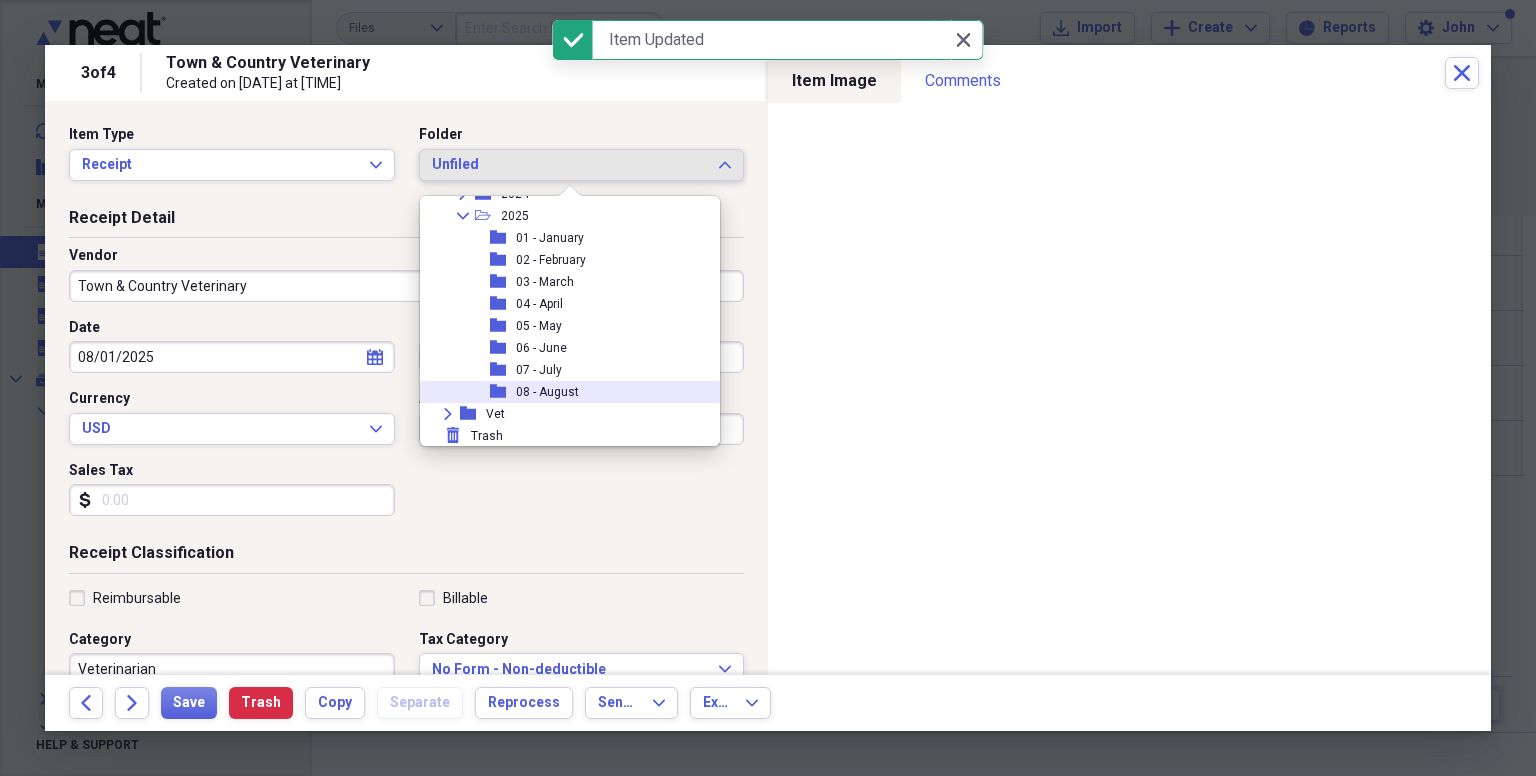 click on "08 - August" at bounding box center (547, 392) 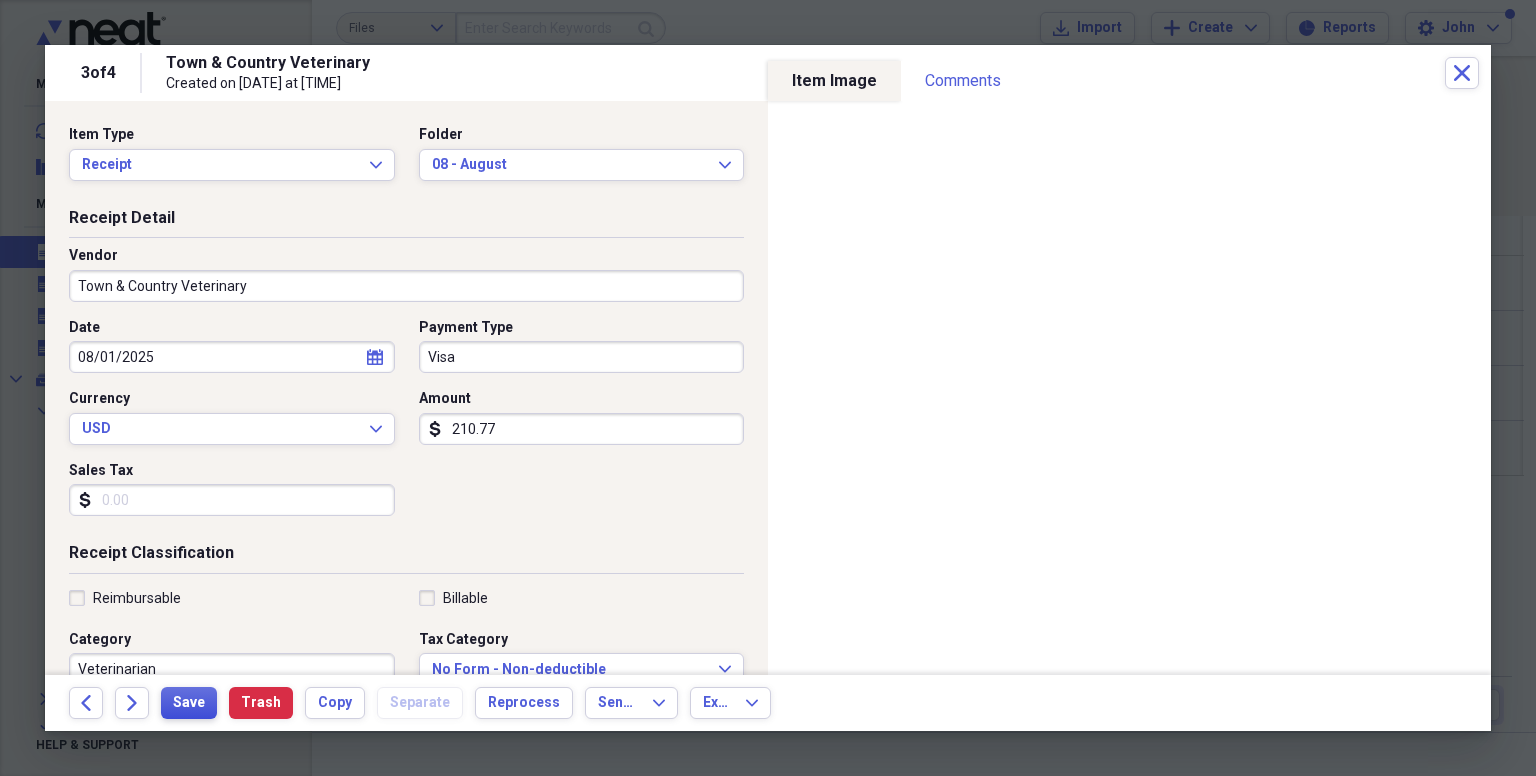 click on "Save" at bounding box center [189, 703] 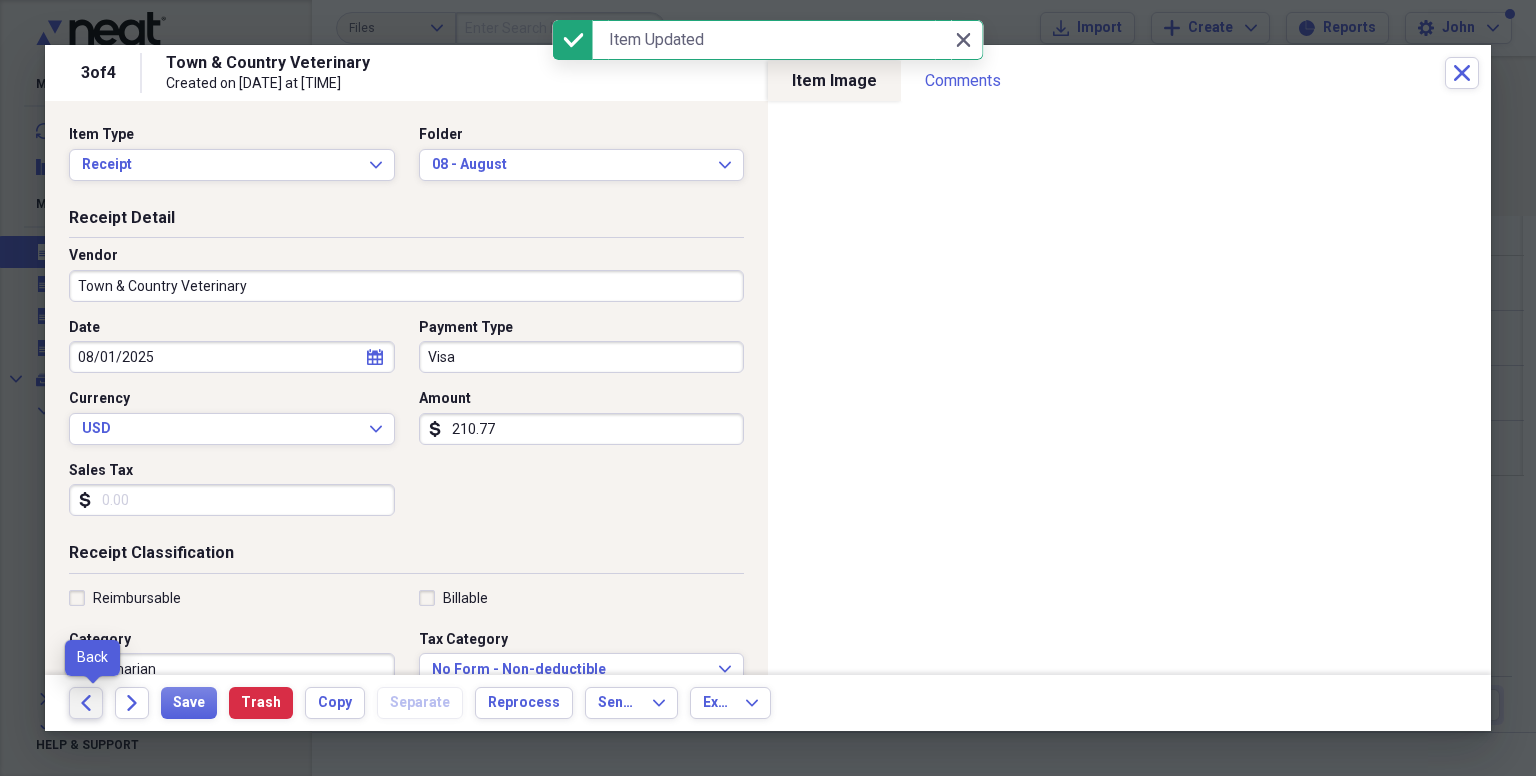 click on "Back" 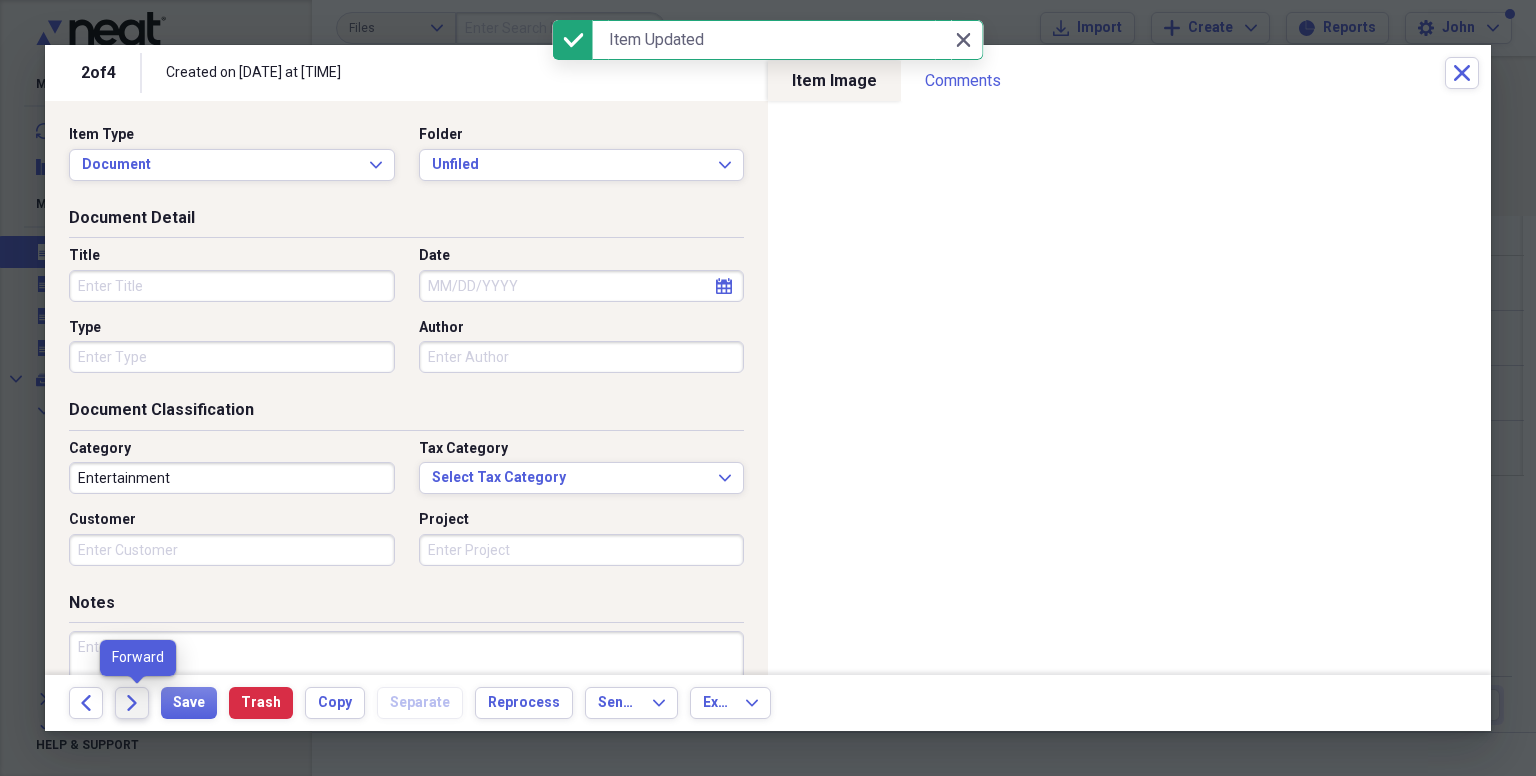 click on "Forward" 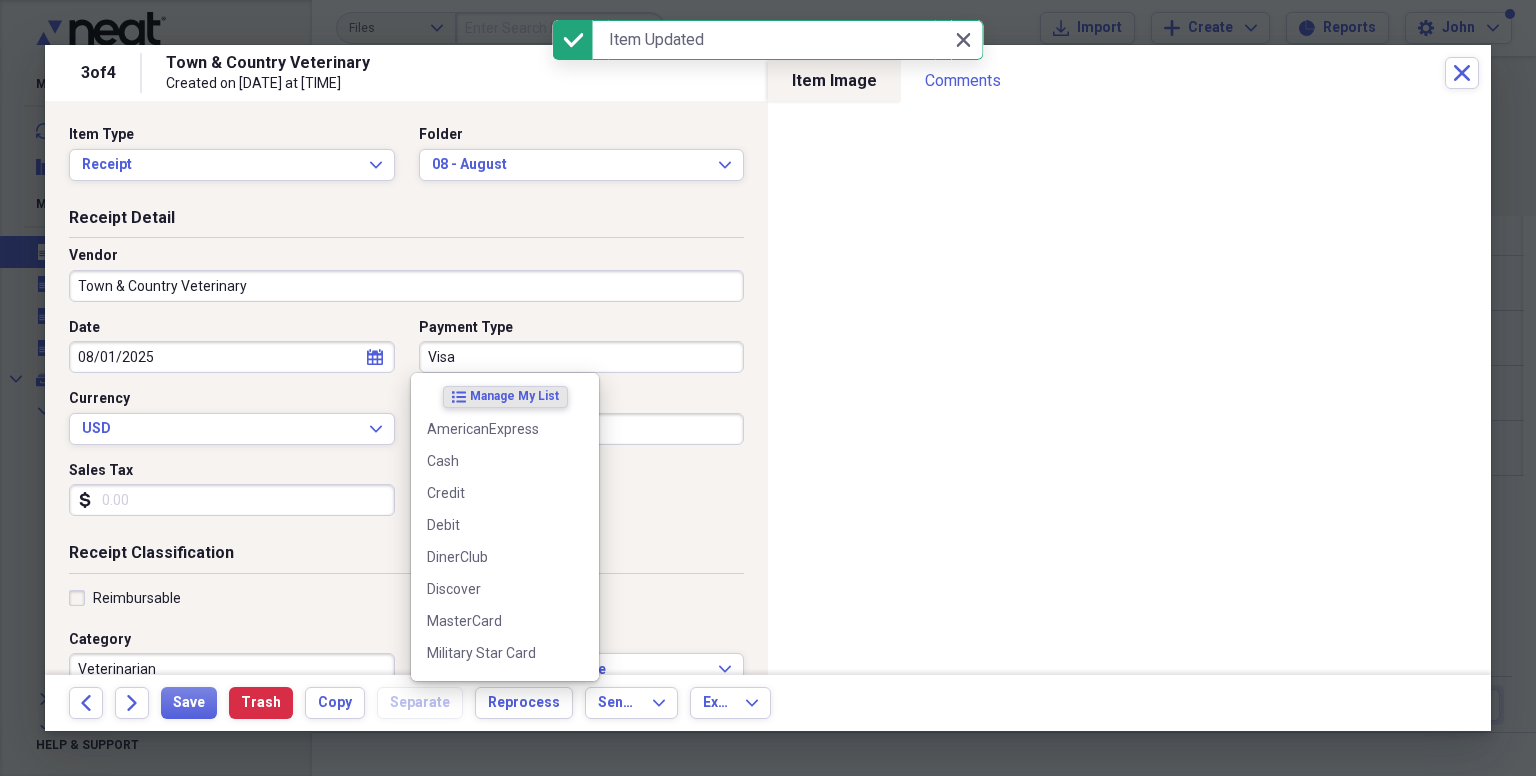 click on "Visa" at bounding box center (582, 357) 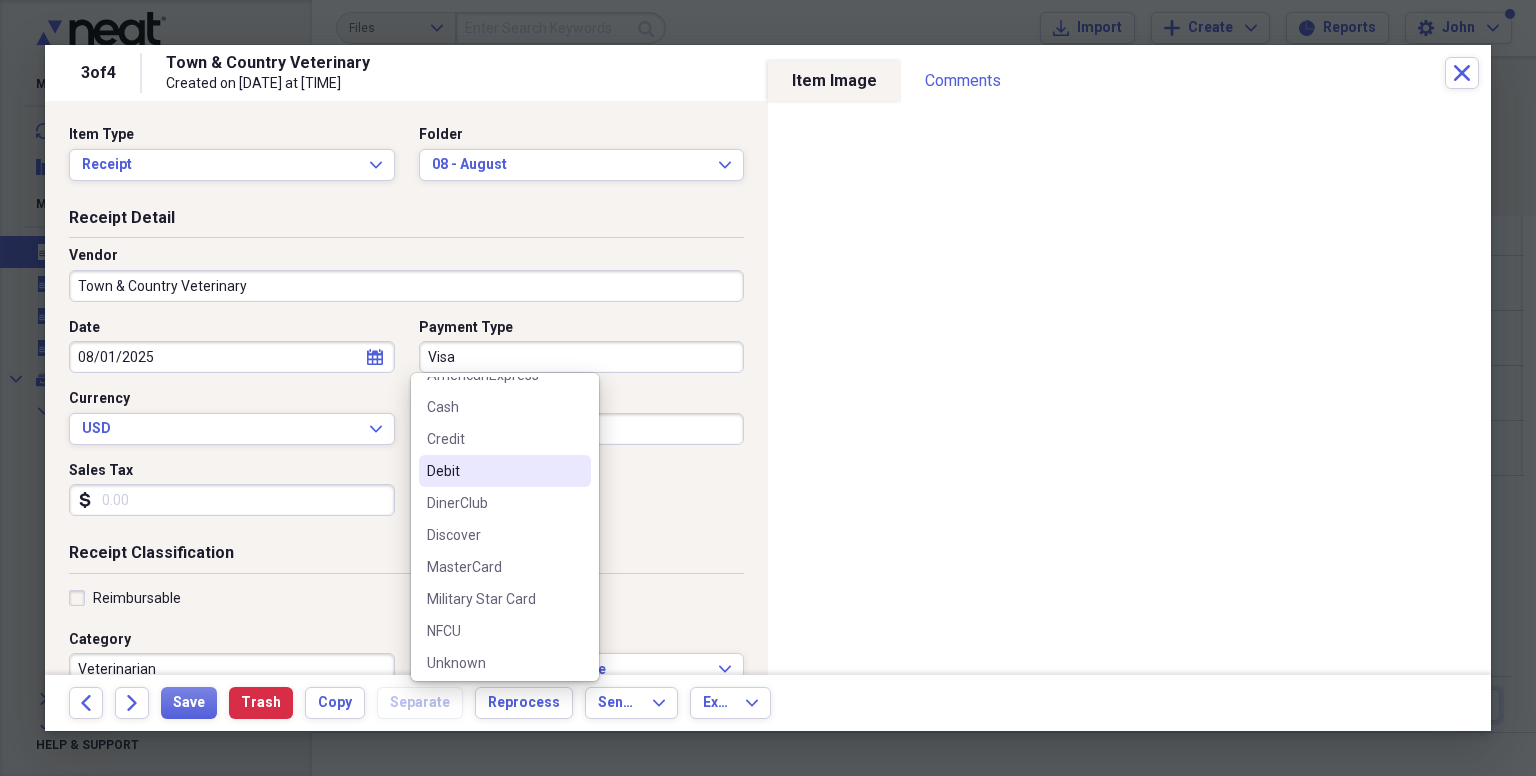 scroll, scrollTop: 156, scrollLeft: 0, axis: vertical 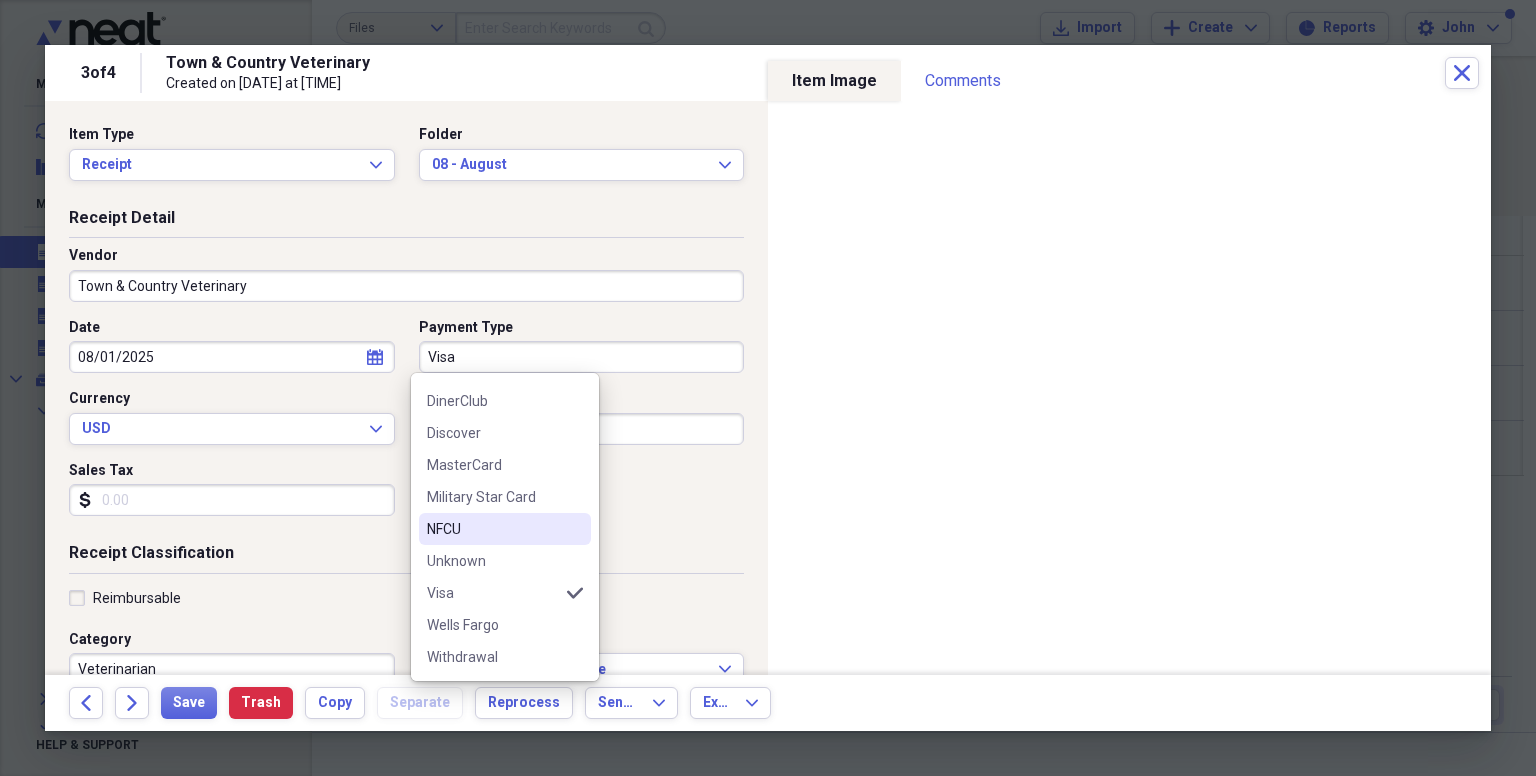 click on "NFCU" at bounding box center [493, 529] 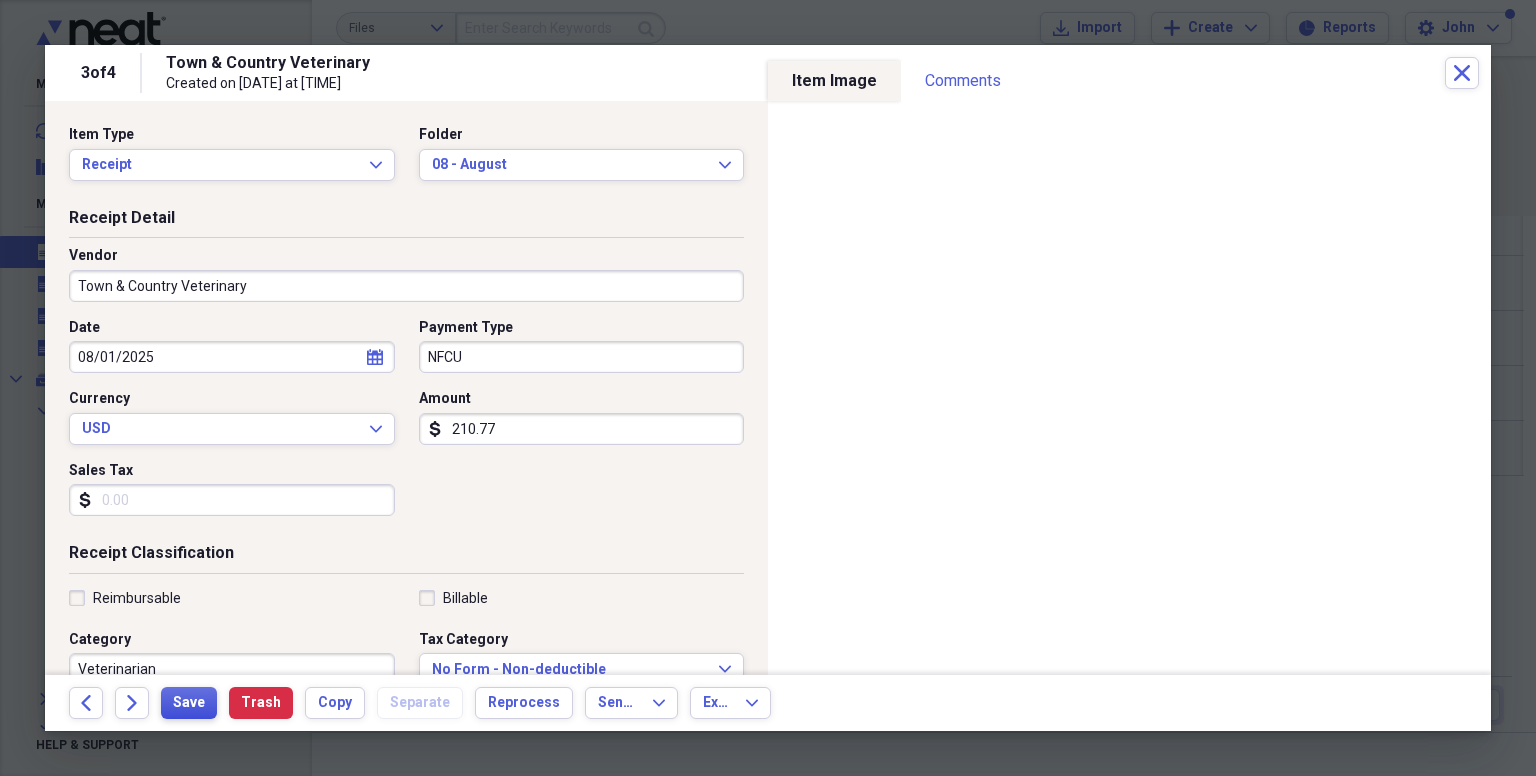 click on "Save" at bounding box center [189, 703] 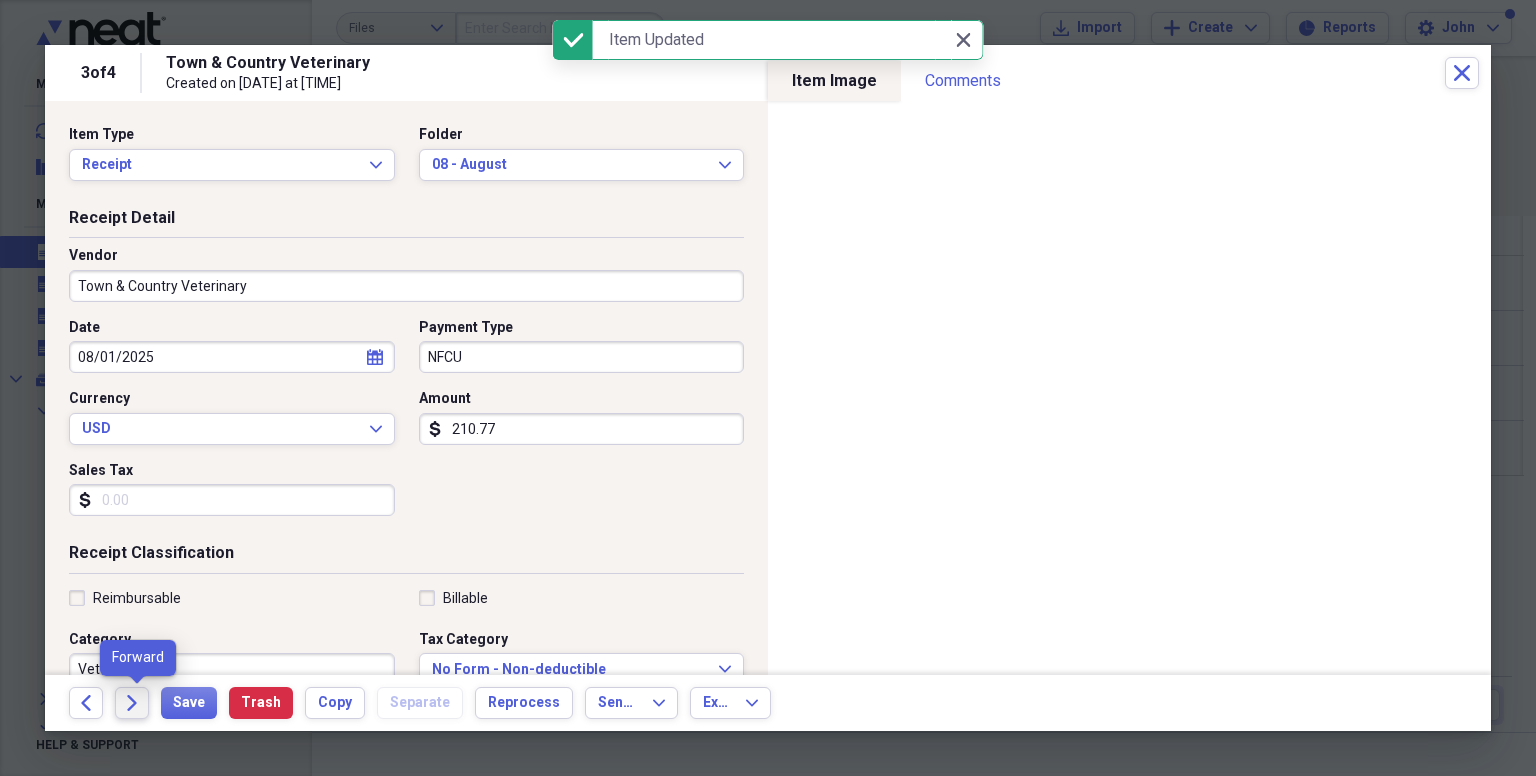 click on "Forward" 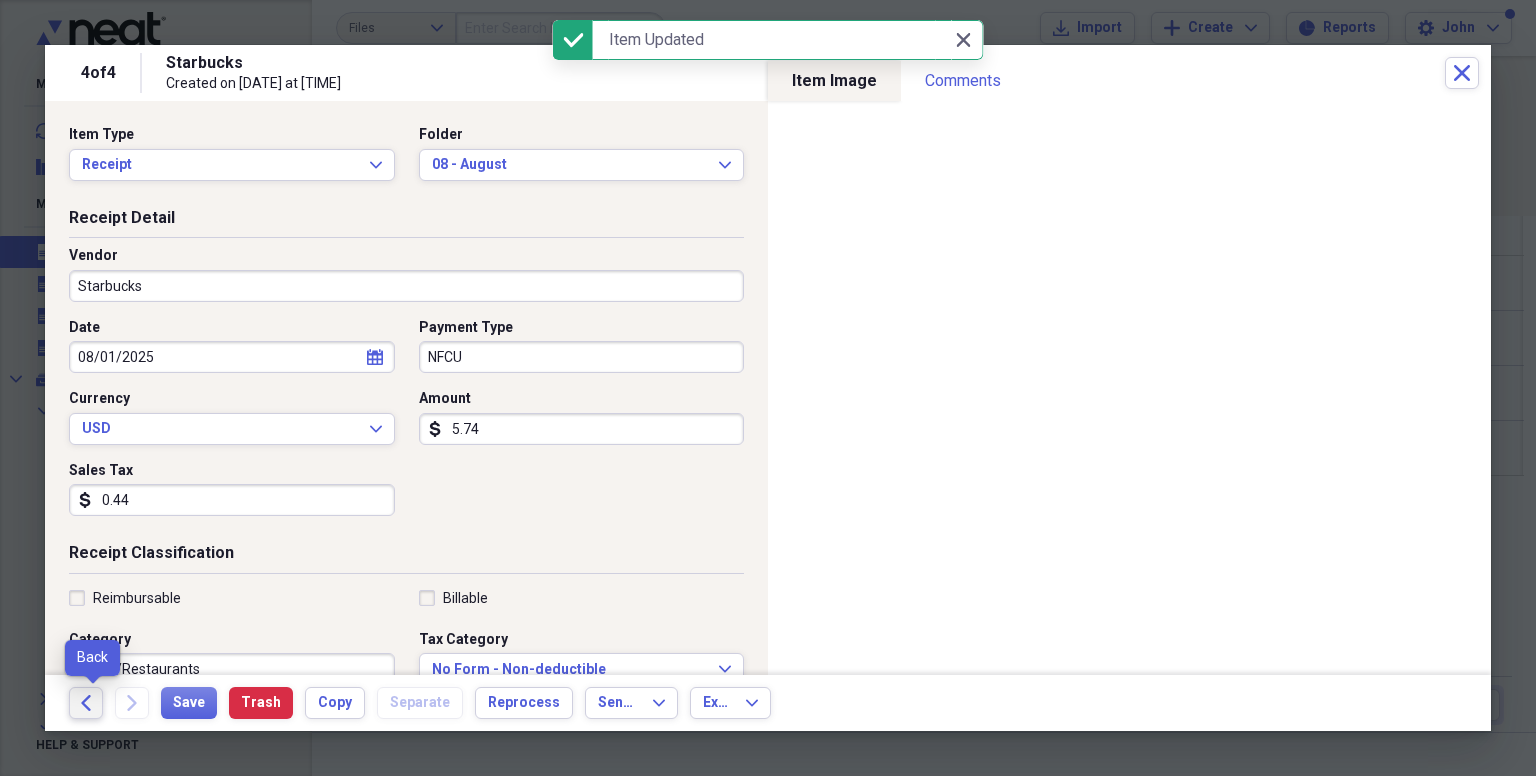 click on "Back" 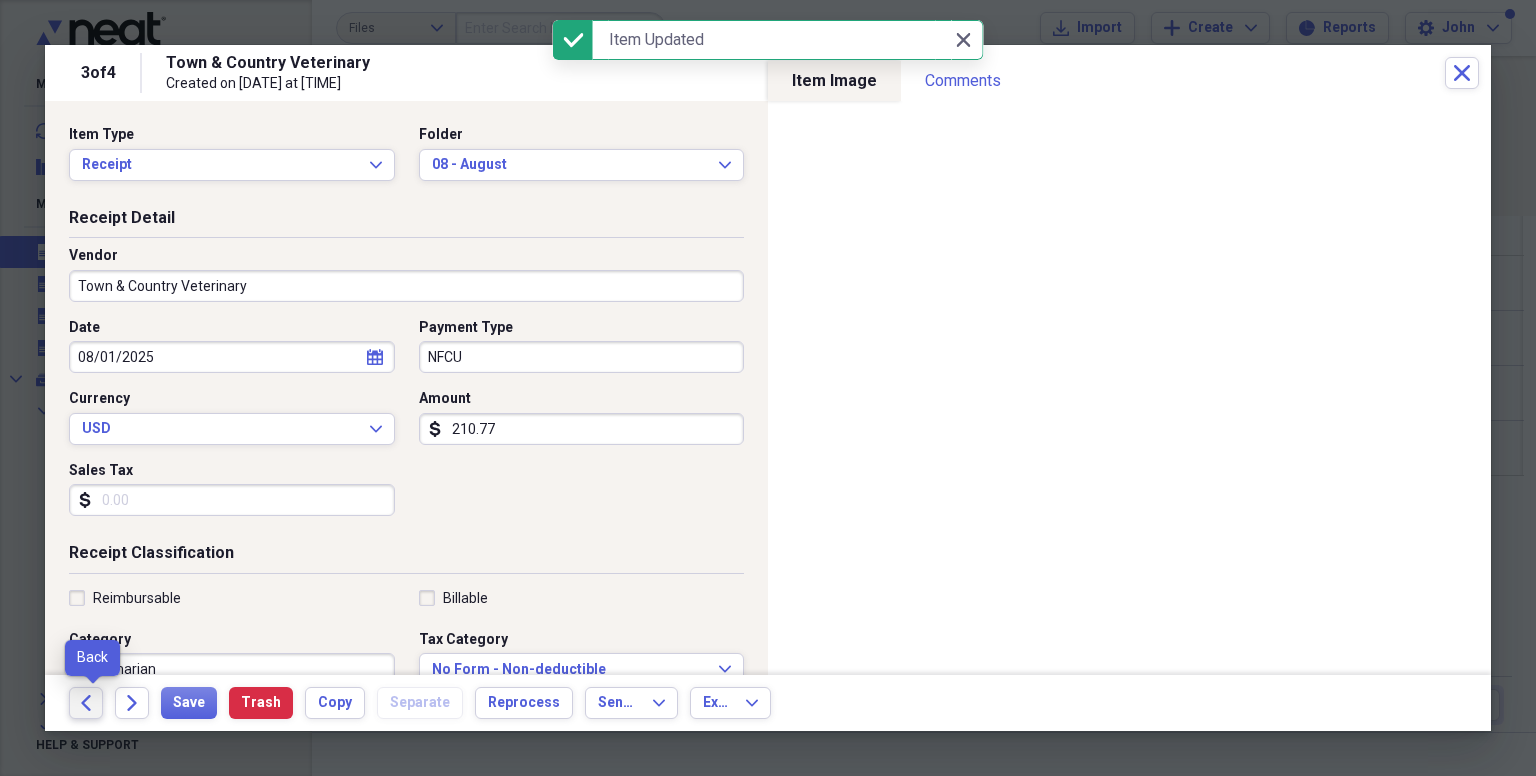 click on "Back" 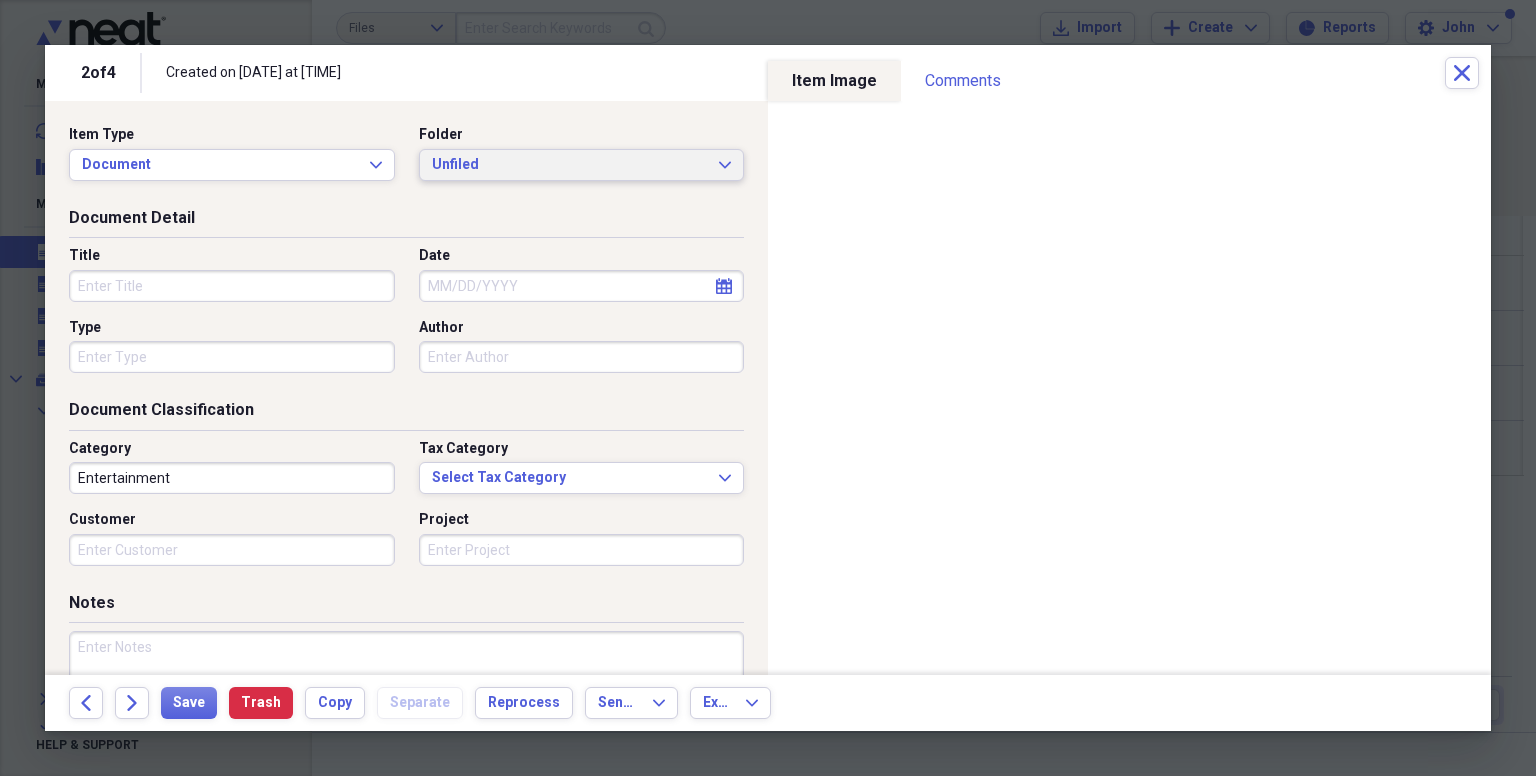 click on "Unfiled" at bounding box center (570, 165) 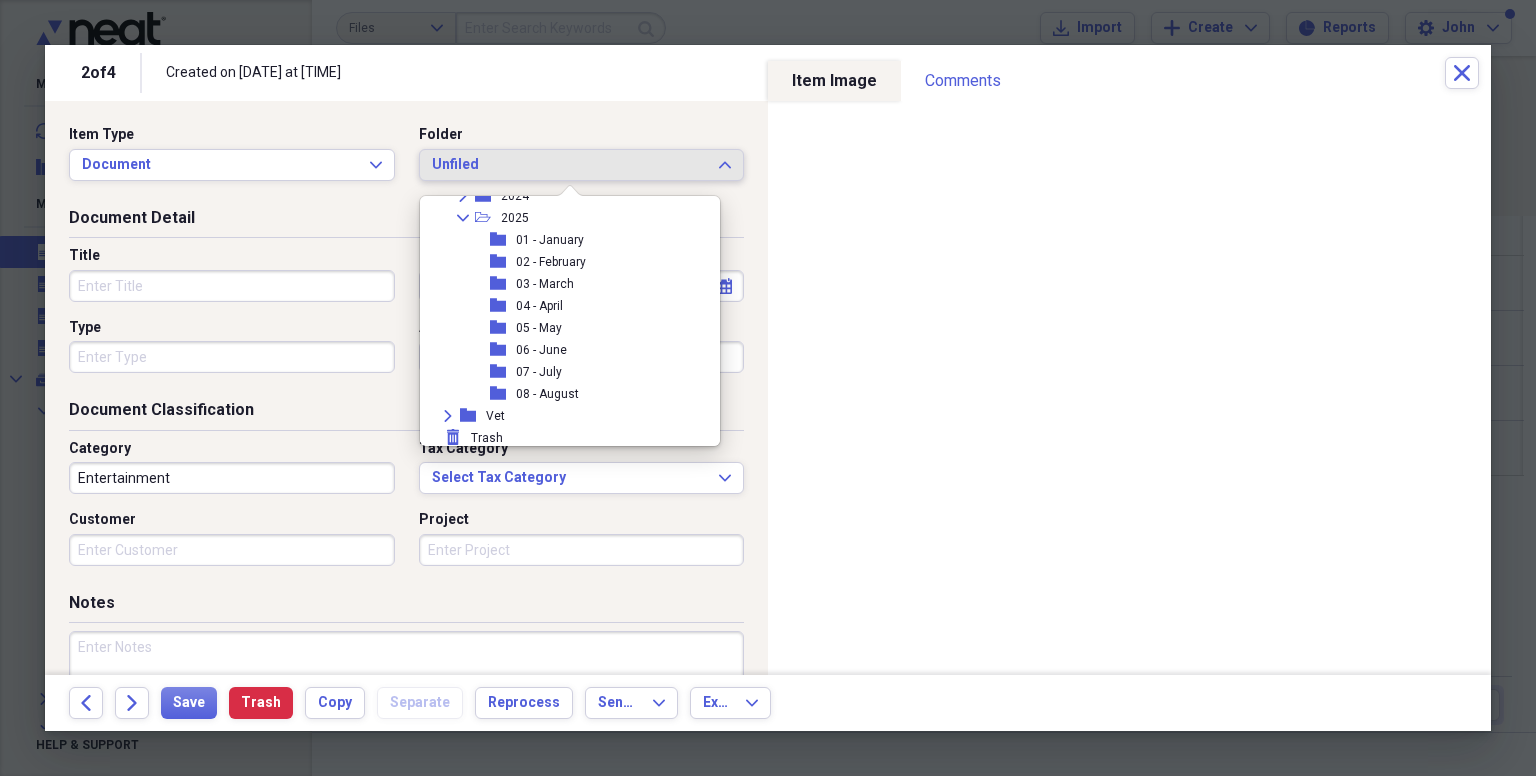 scroll, scrollTop: 270, scrollLeft: 0, axis: vertical 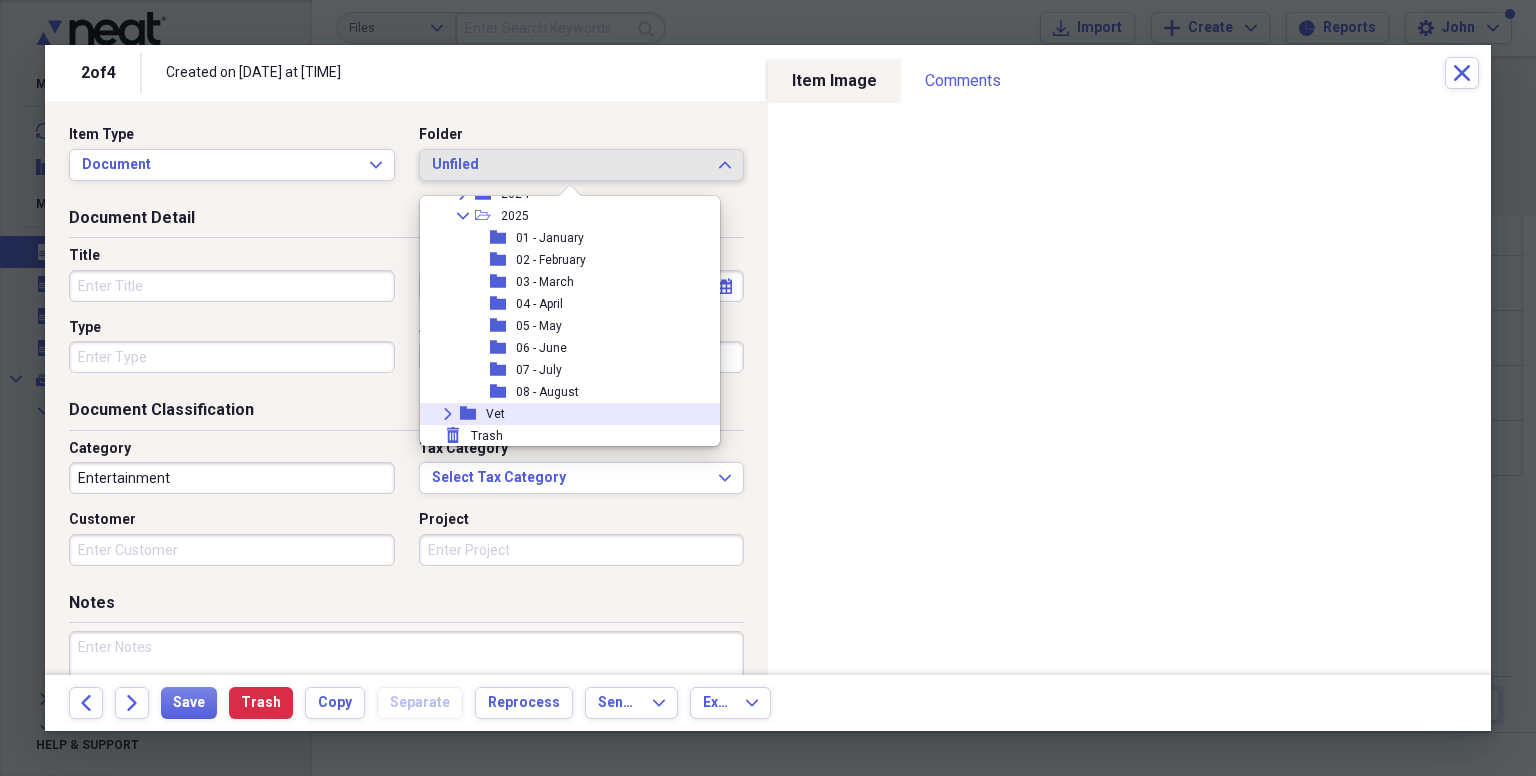 click on "Expand" 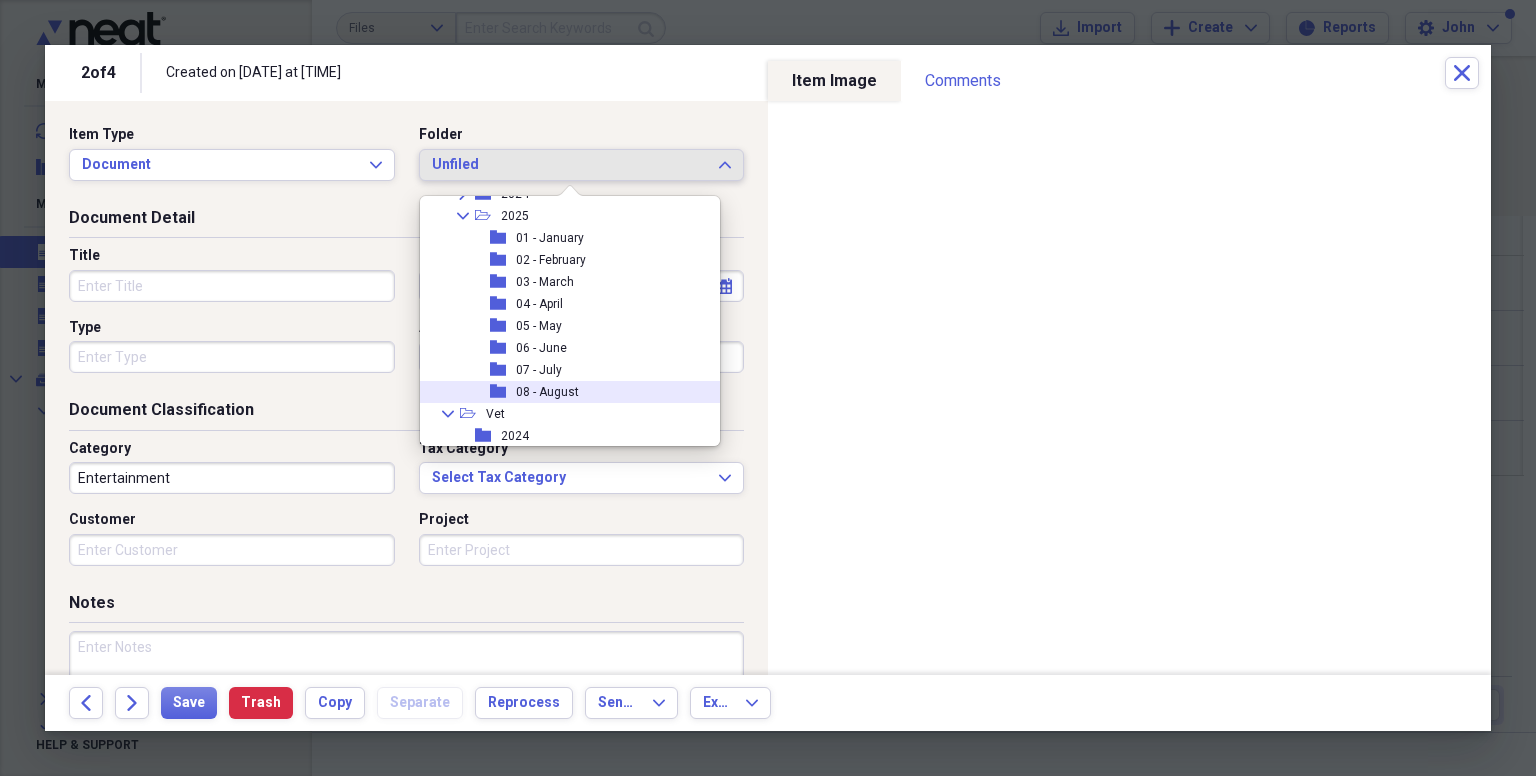 scroll, scrollTop: 314, scrollLeft: 0, axis: vertical 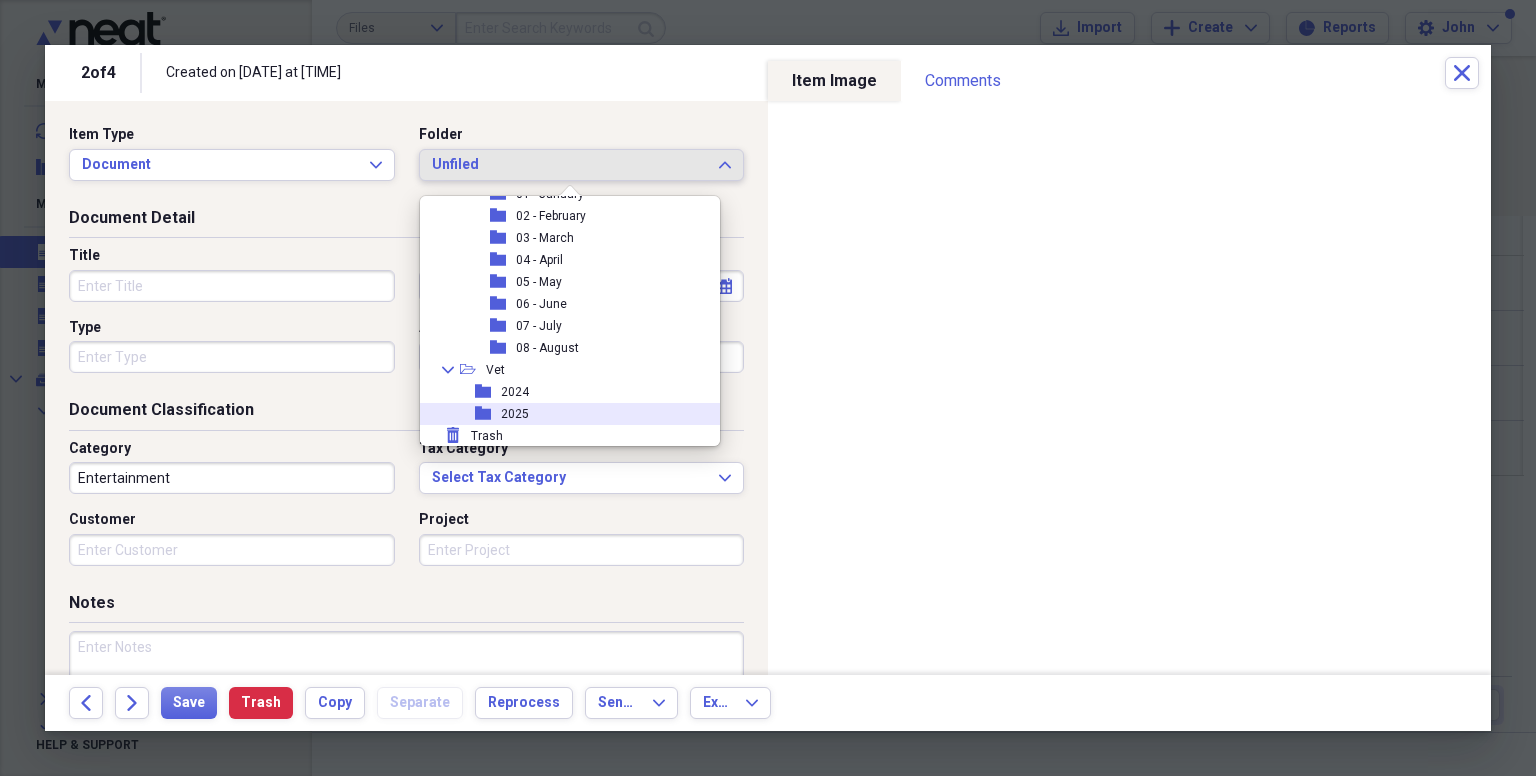 click on "2025" at bounding box center [515, 414] 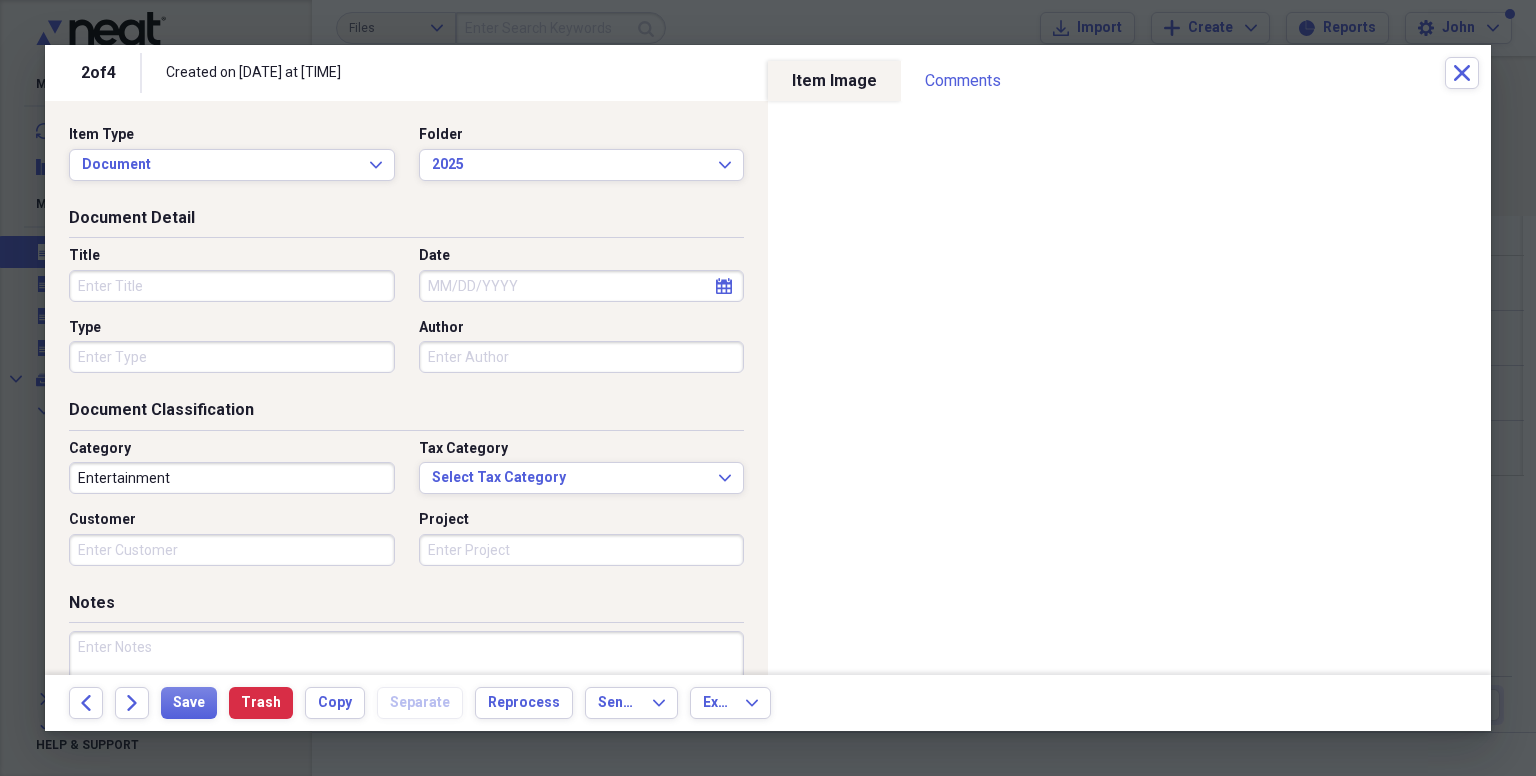 select on "7" 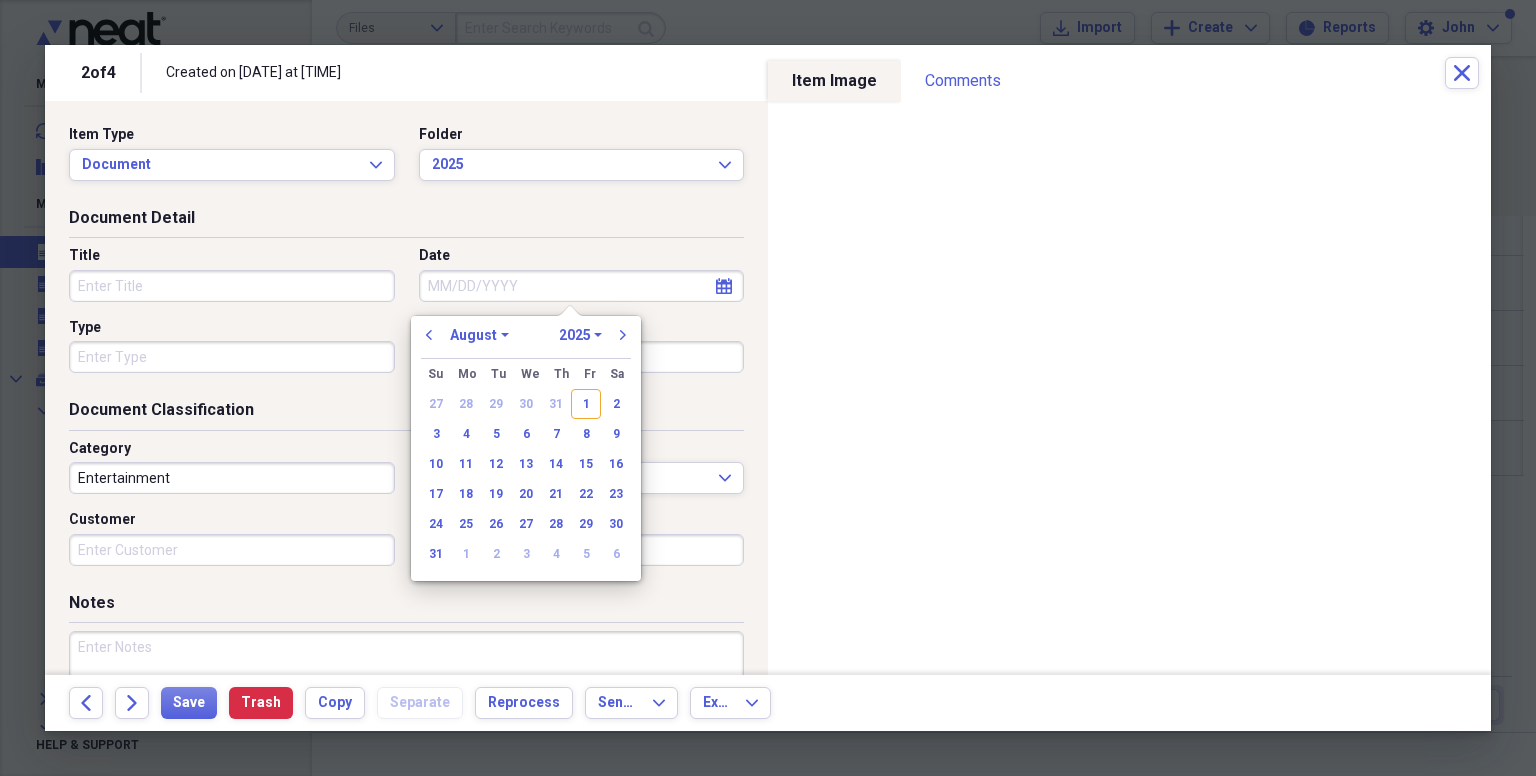 click on "Date" at bounding box center (582, 286) 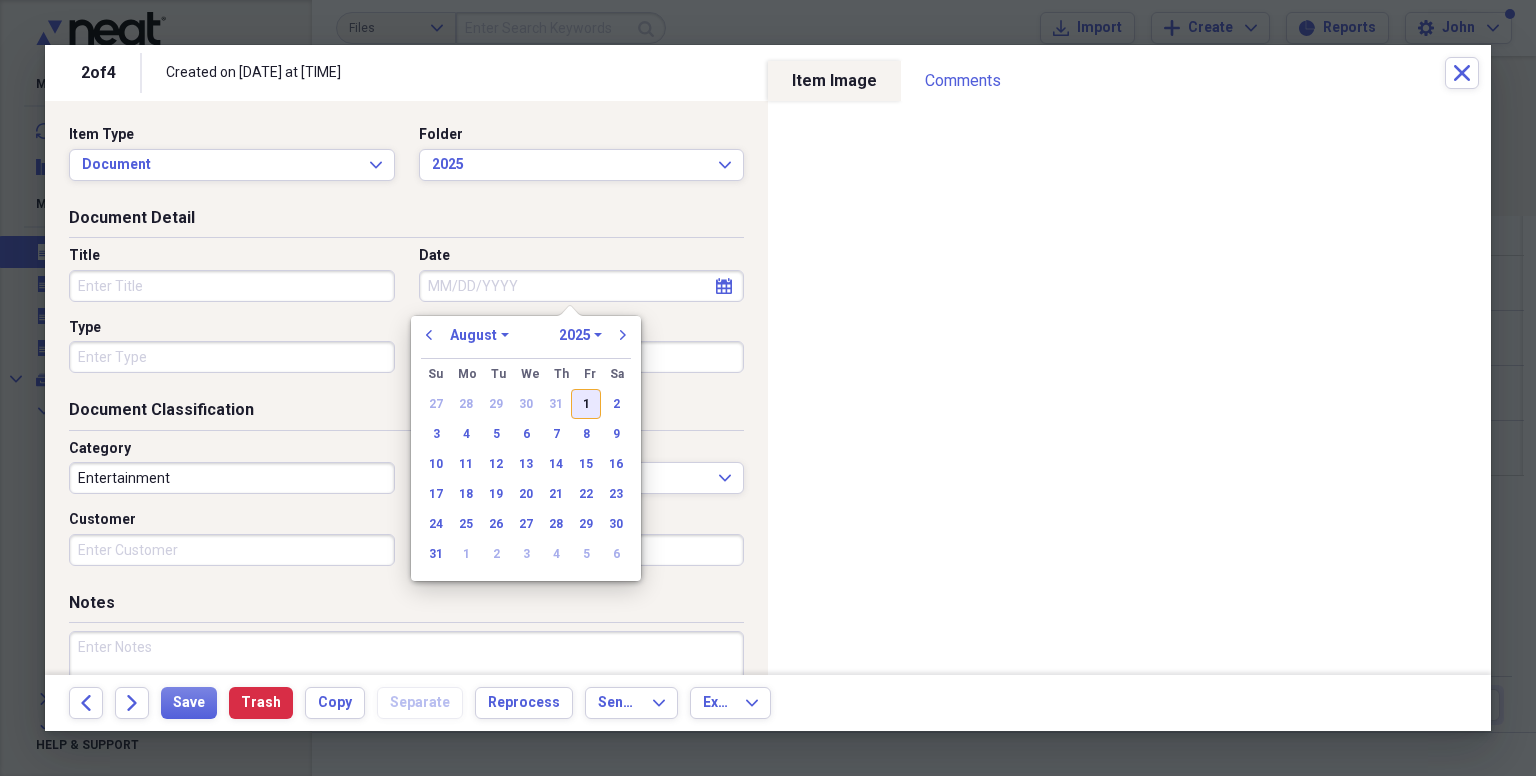 click on "1" at bounding box center (586, 404) 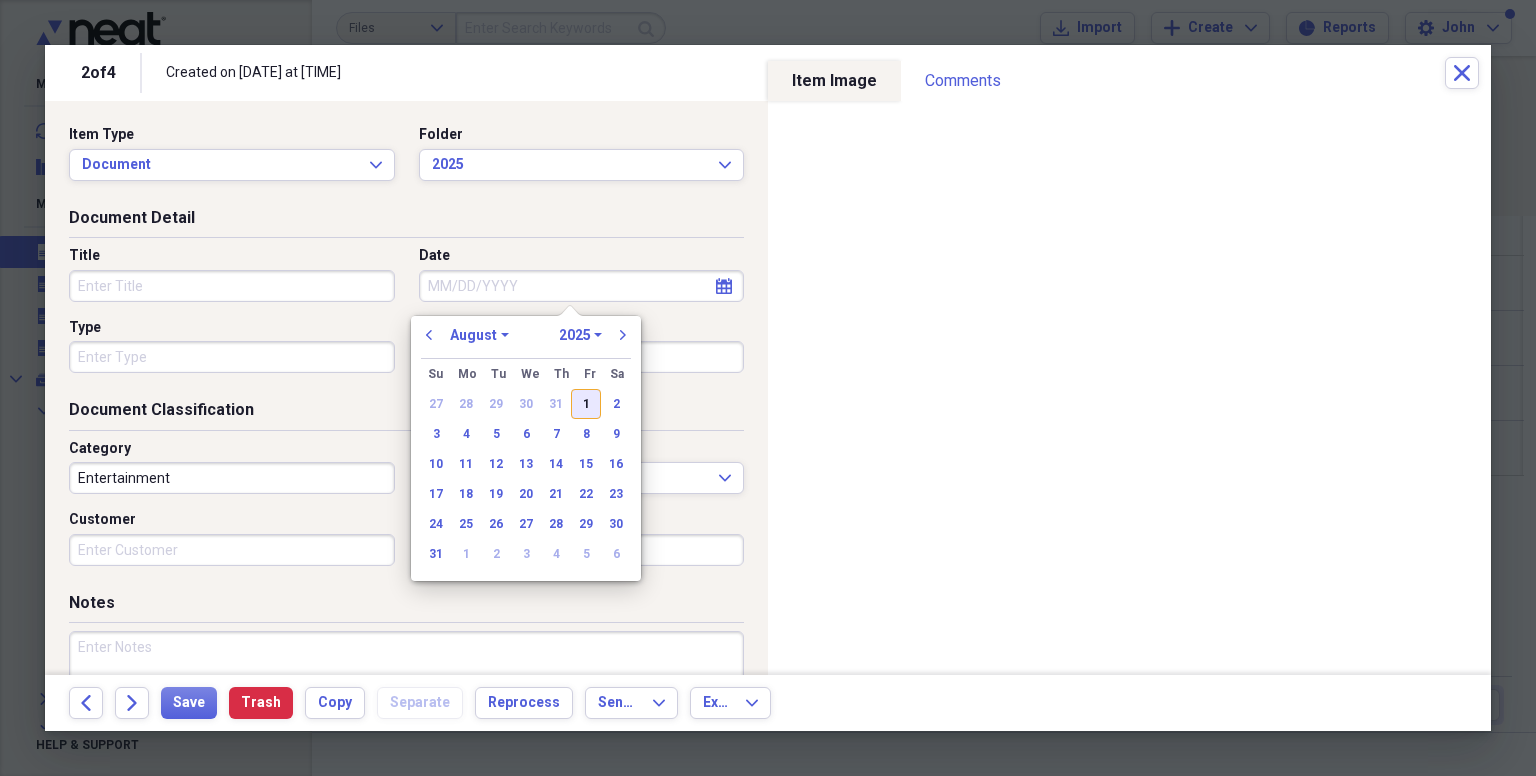 type on "08/01/2025" 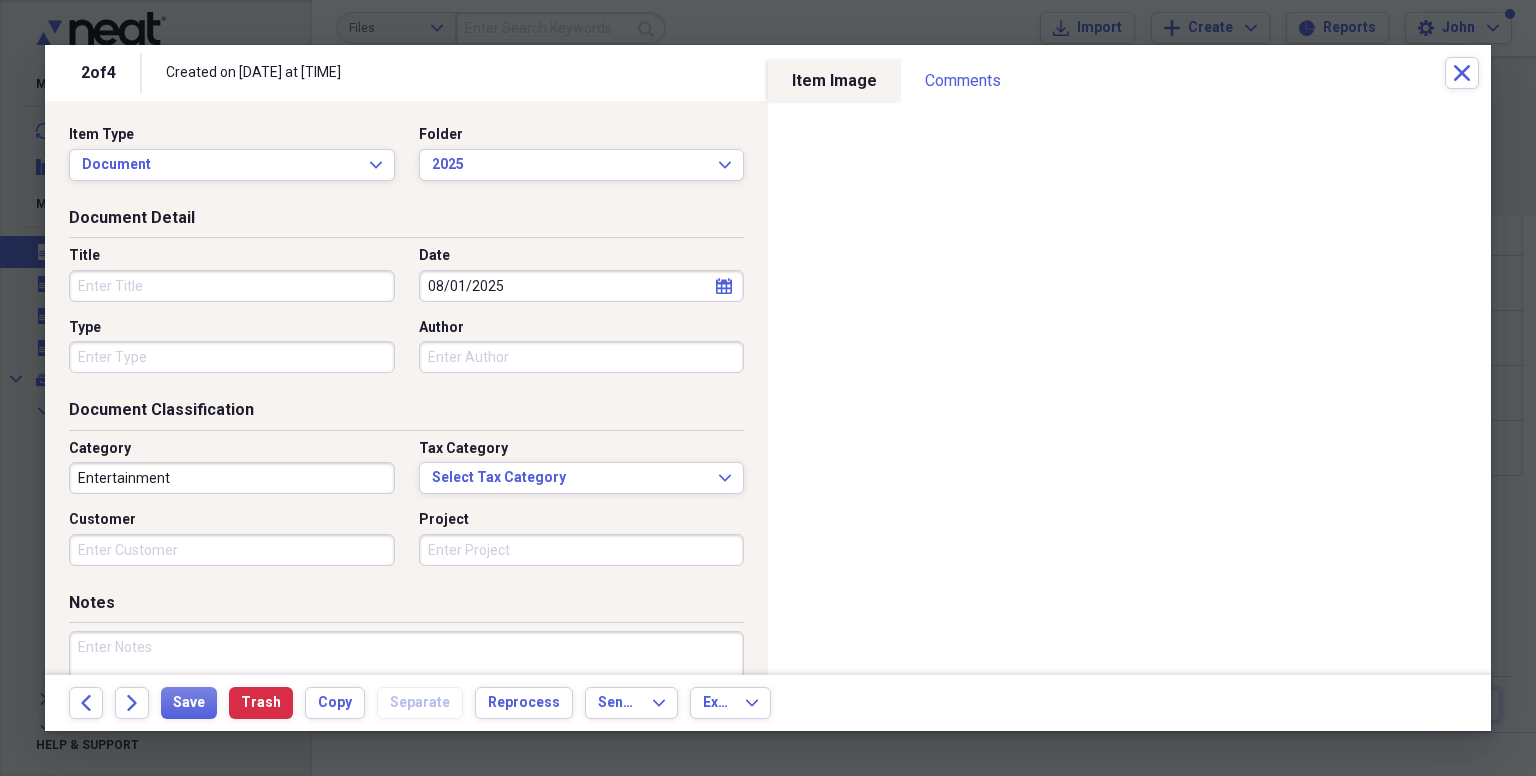 click on "Title" at bounding box center [232, 286] 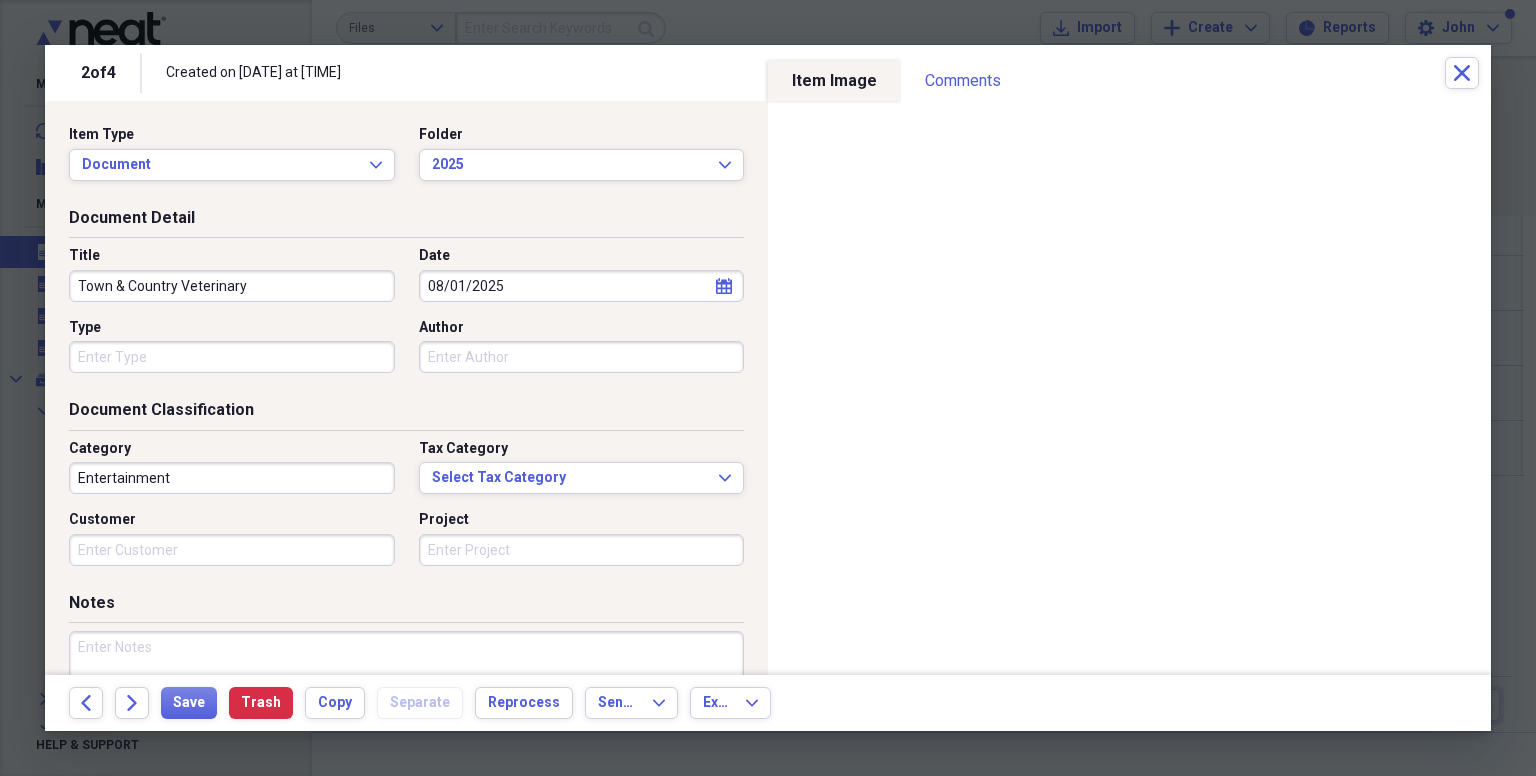 type on "Town & Country Veterinary" 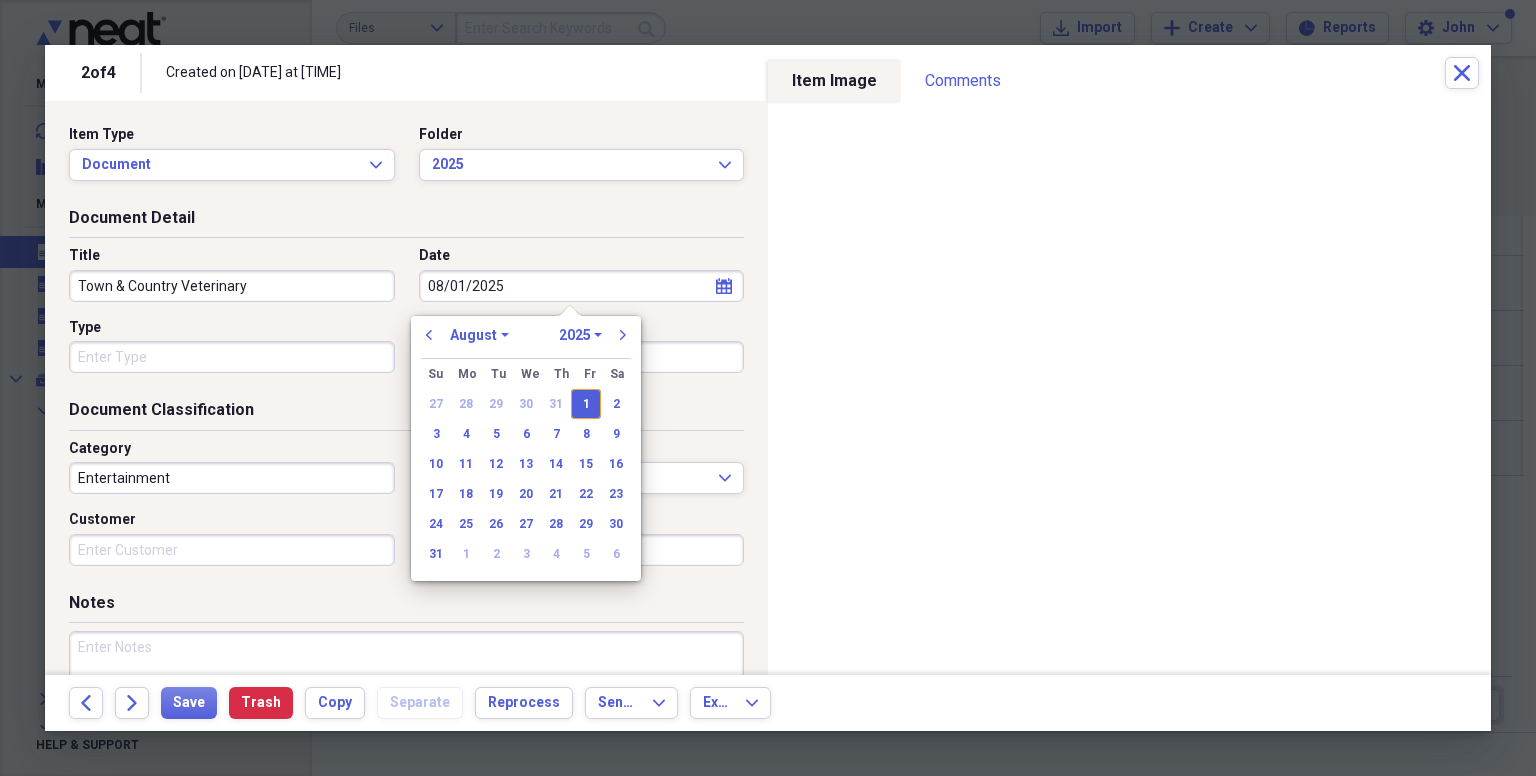 click on "Type" at bounding box center (232, 357) 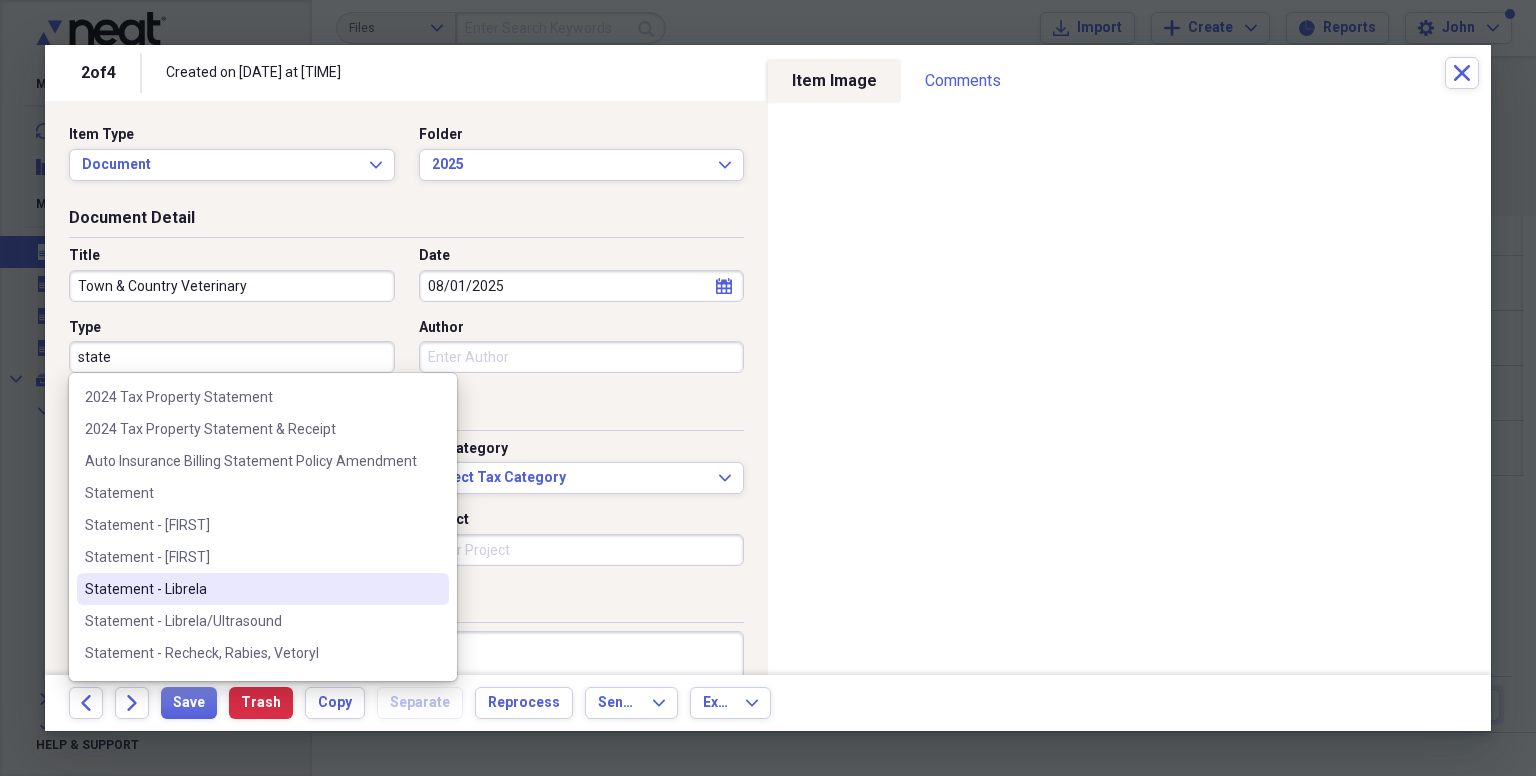 click on "Statement - Librela" at bounding box center [251, 589] 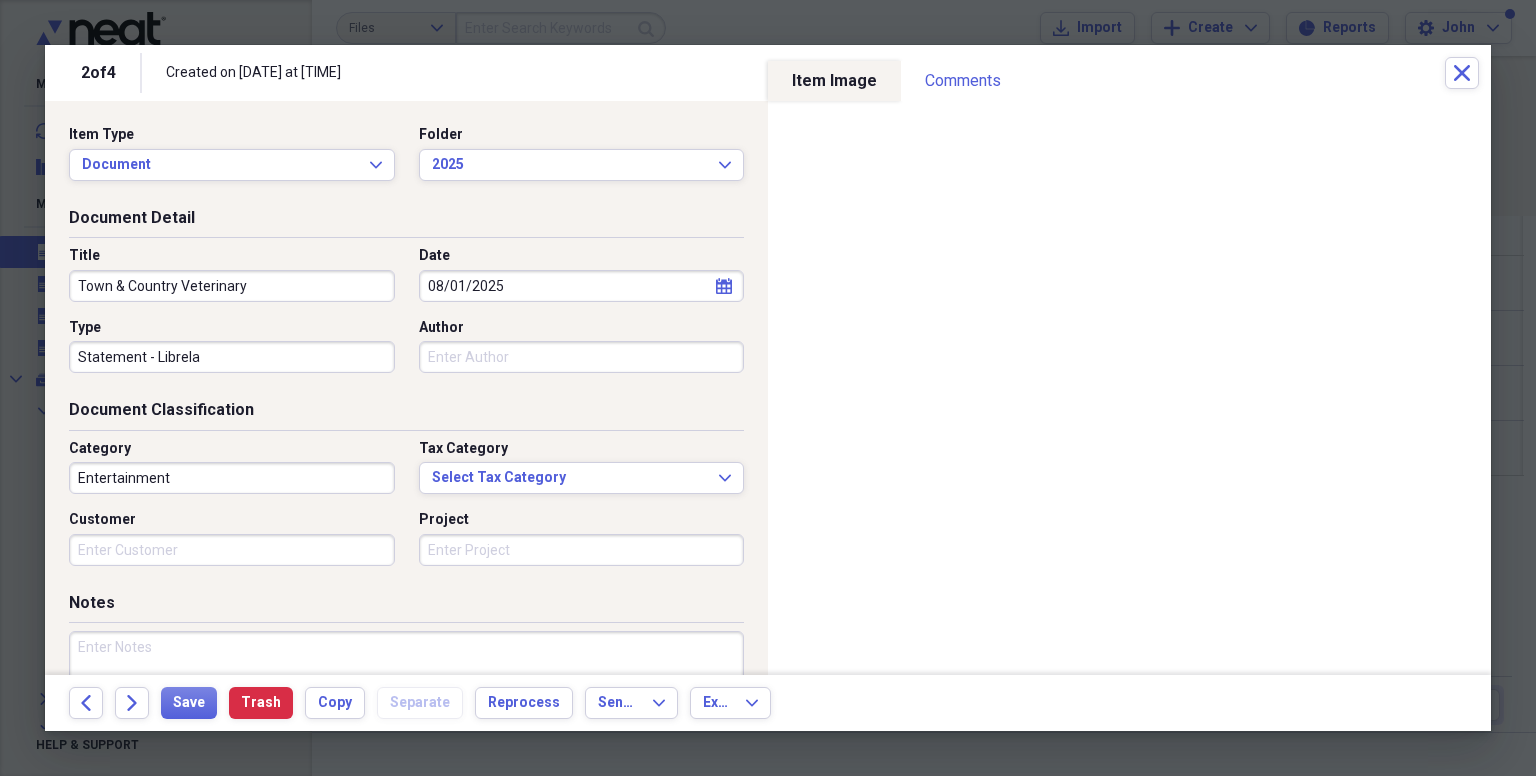 click on "Entertainment" at bounding box center (232, 478) 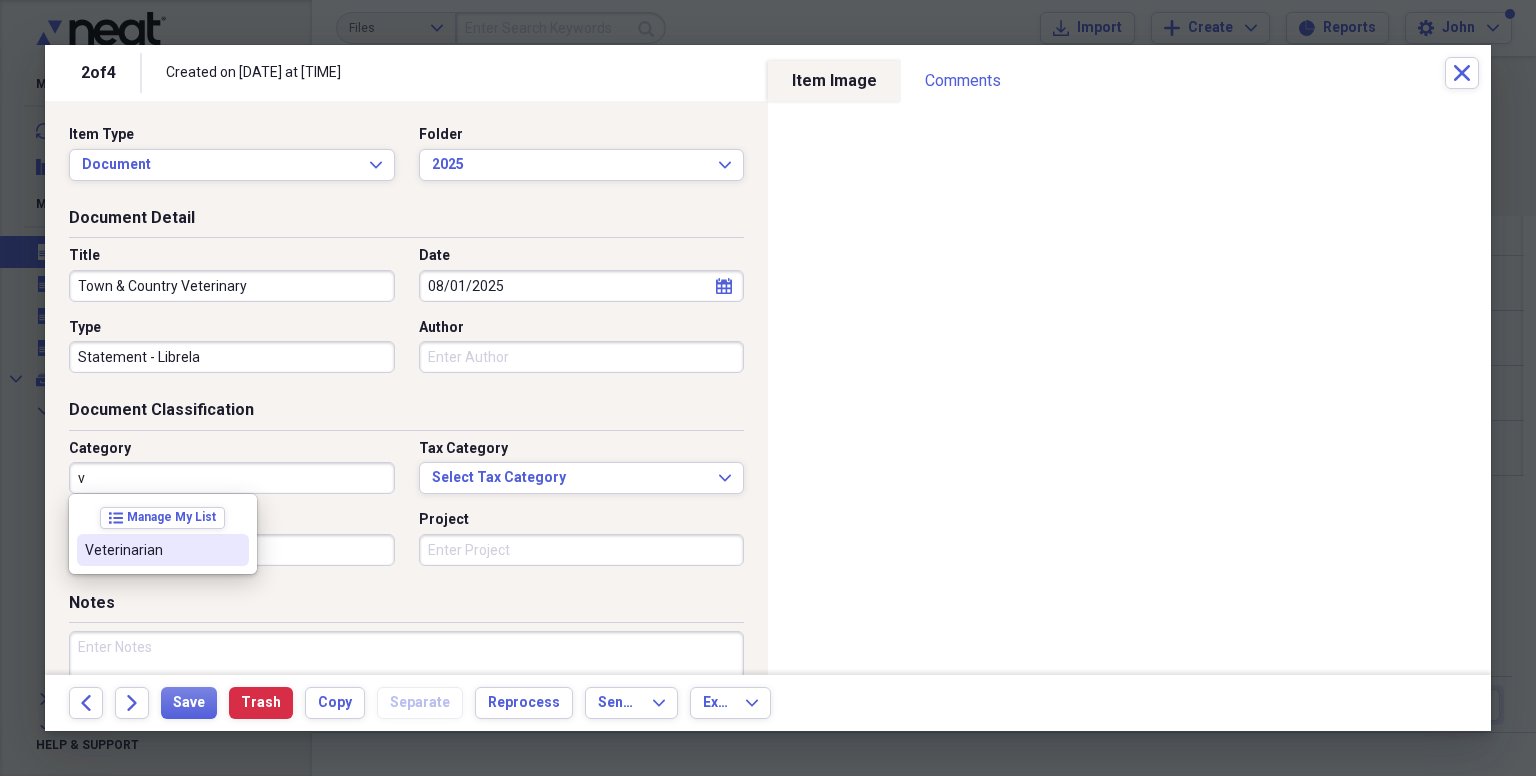 click on "Veterinarian" at bounding box center (151, 550) 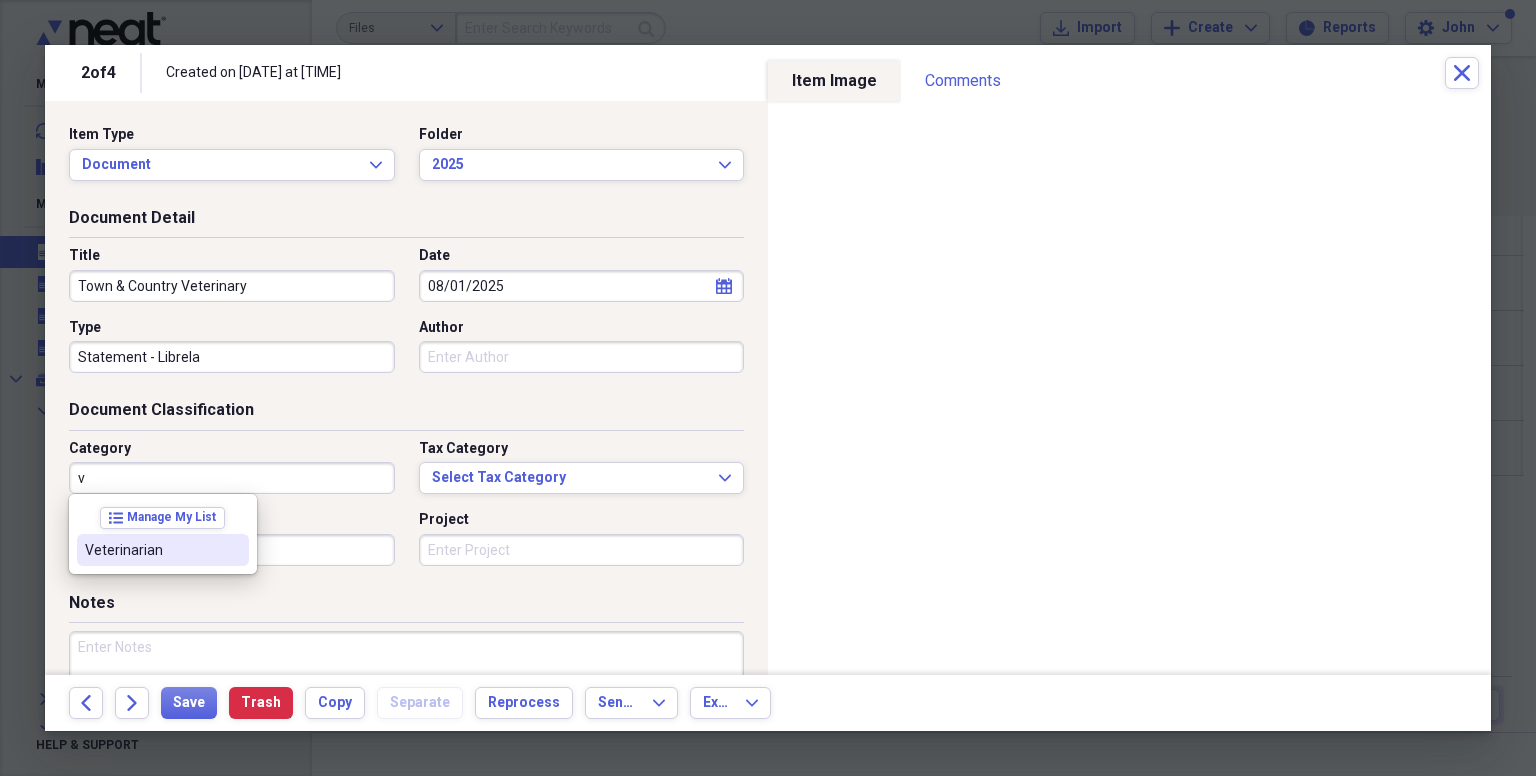 type on "Veterinarian" 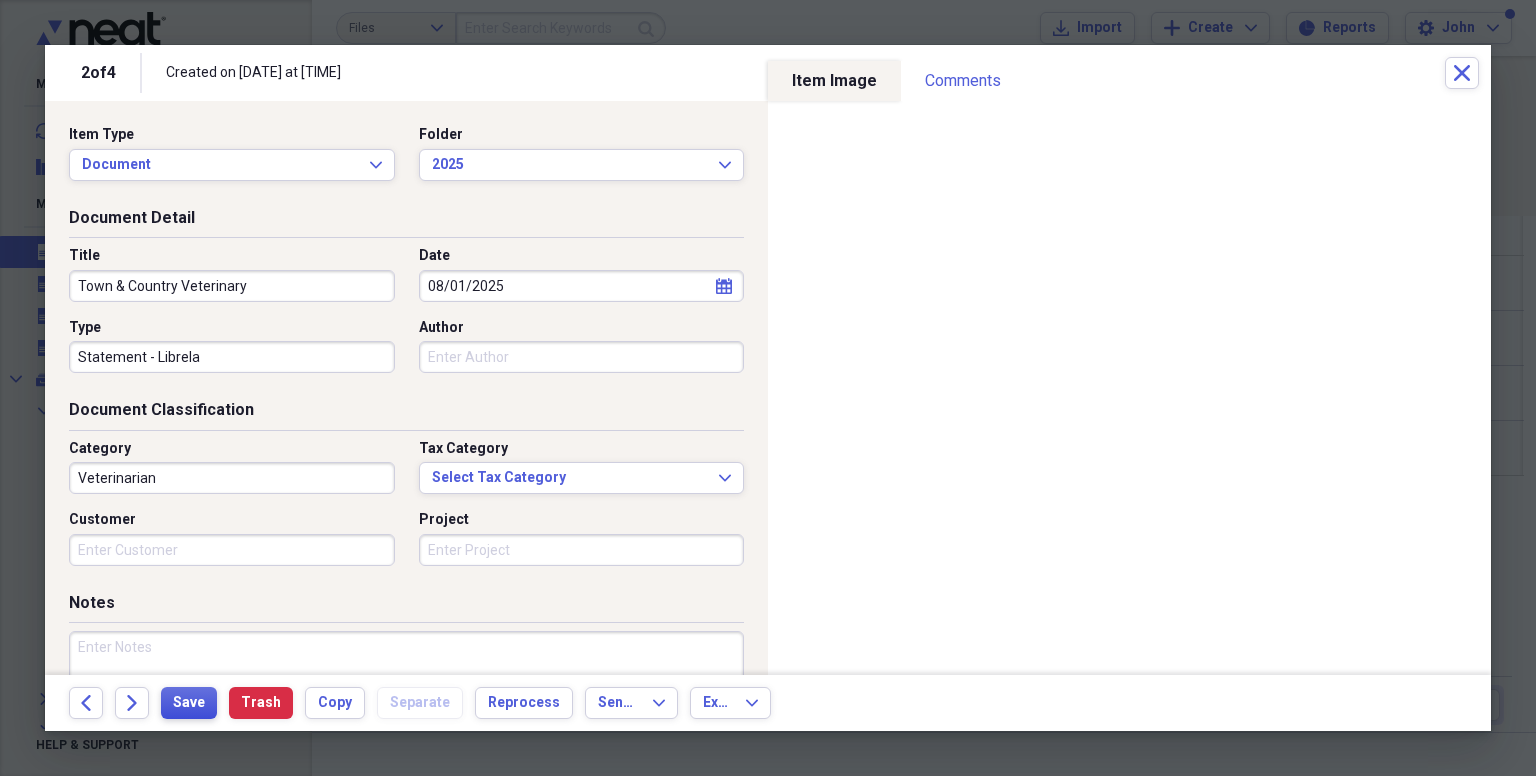 click on "Save" at bounding box center (189, 703) 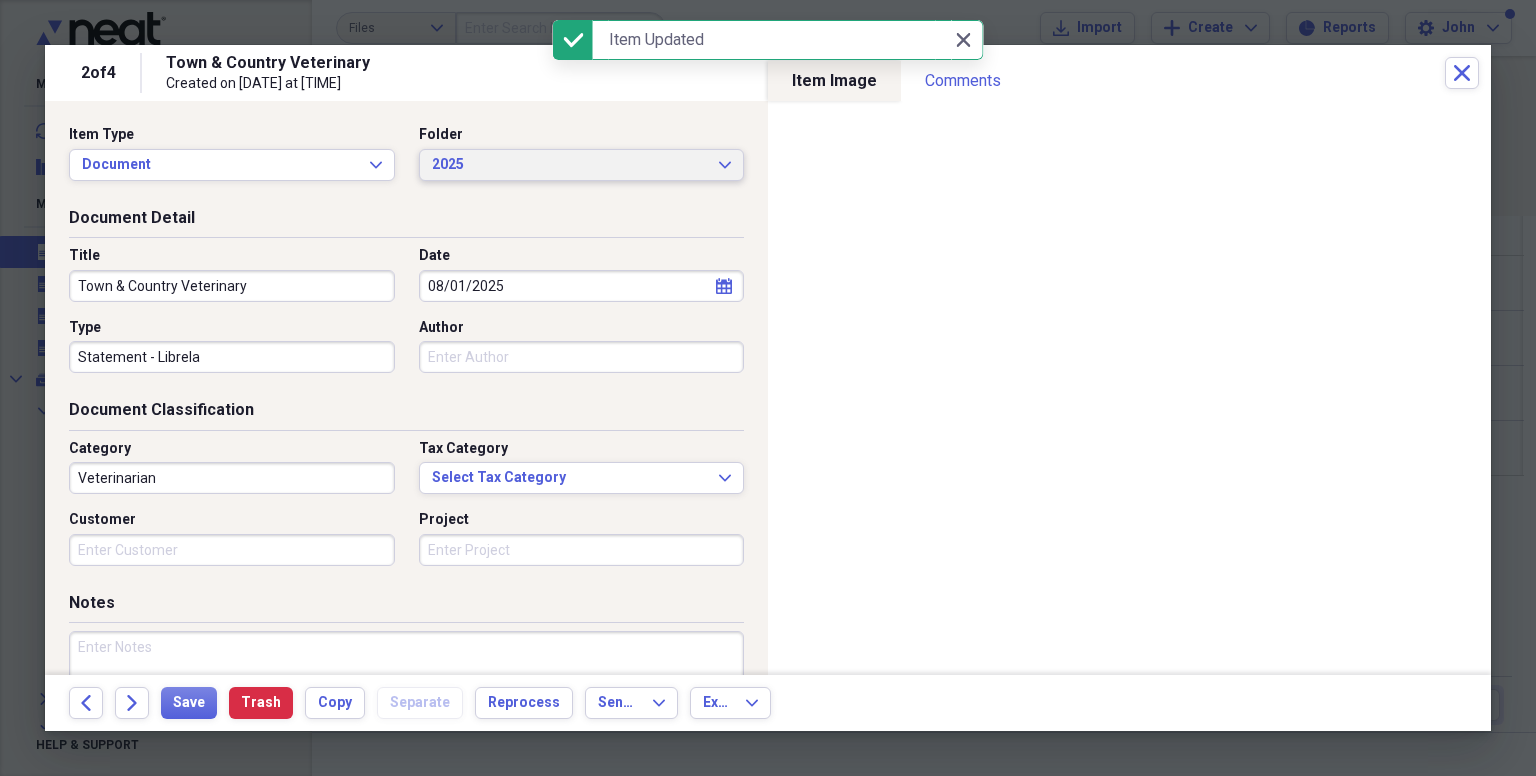click on "2025" at bounding box center [570, 165] 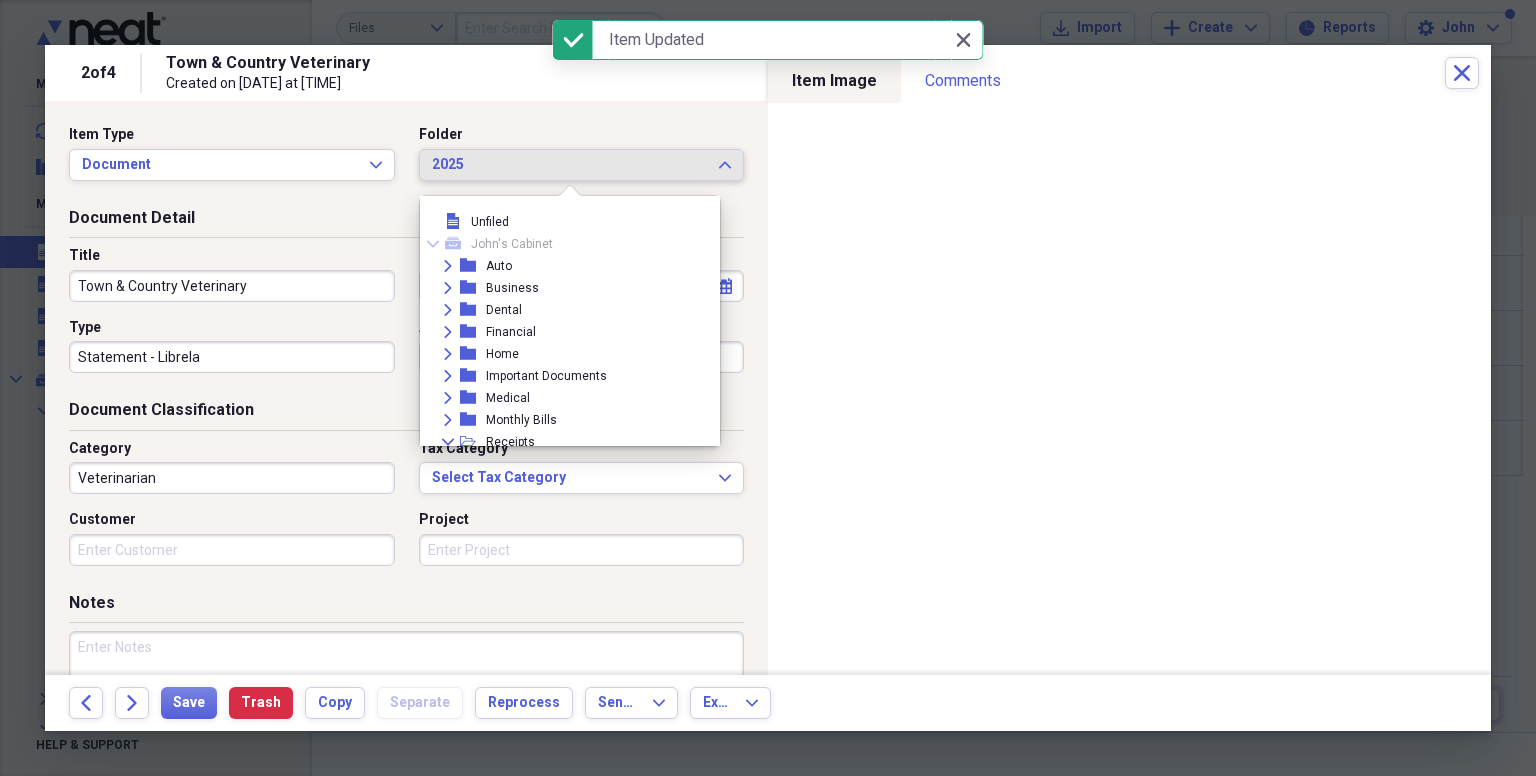 scroll, scrollTop: 314, scrollLeft: 0, axis: vertical 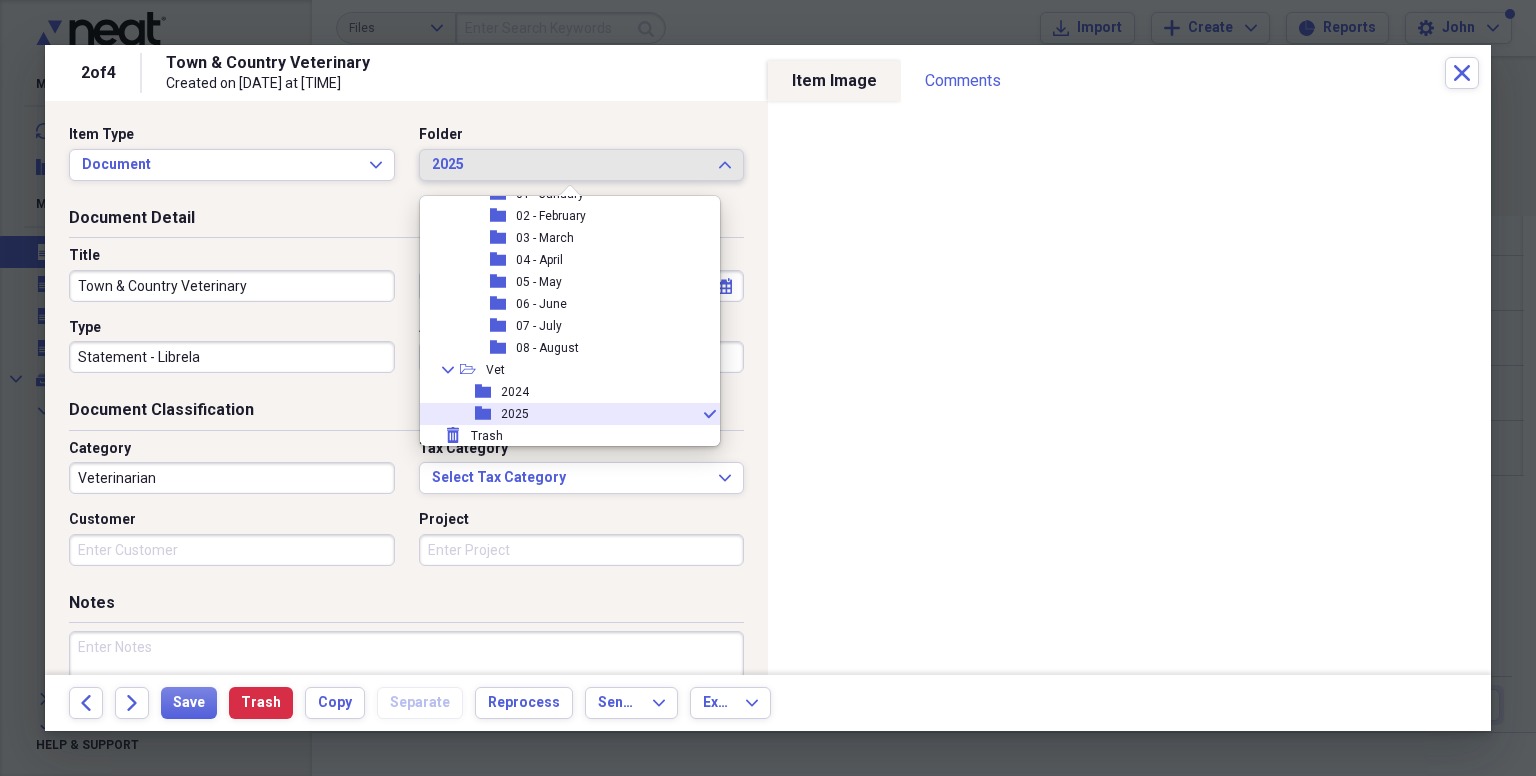 click on "2025" at bounding box center (570, 165) 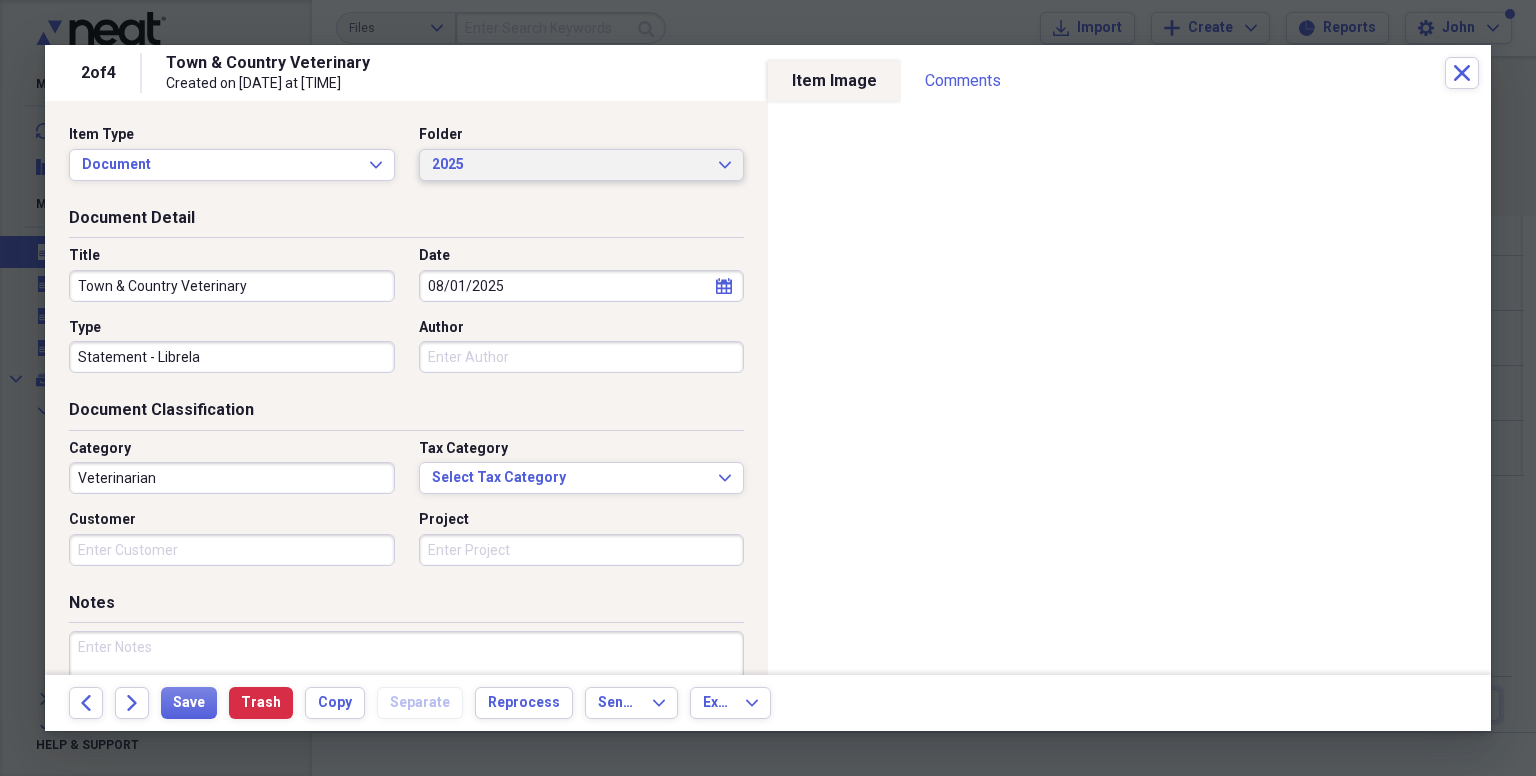 click on "2025" at bounding box center [570, 165] 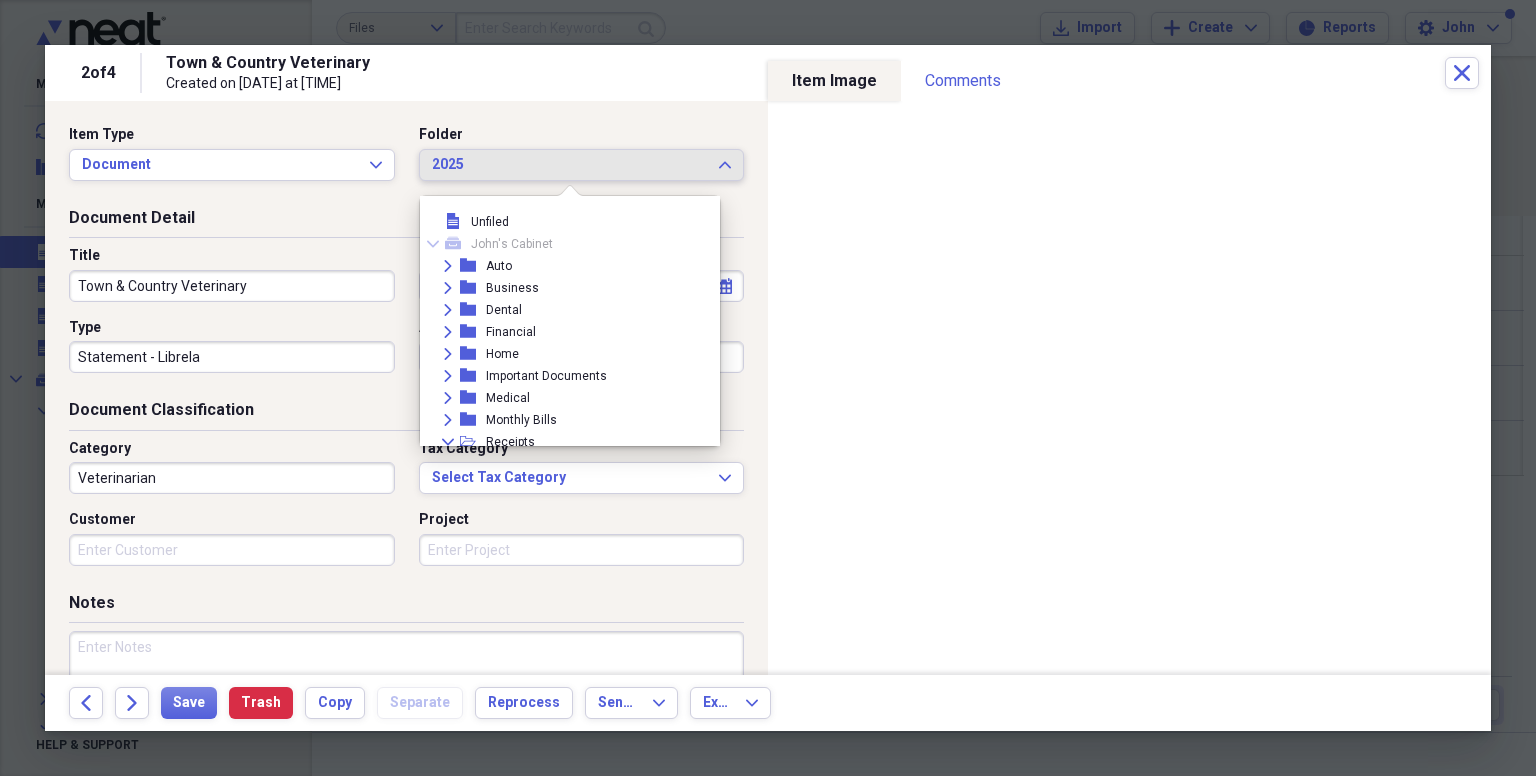 scroll, scrollTop: 314, scrollLeft: 0, axis: vertical 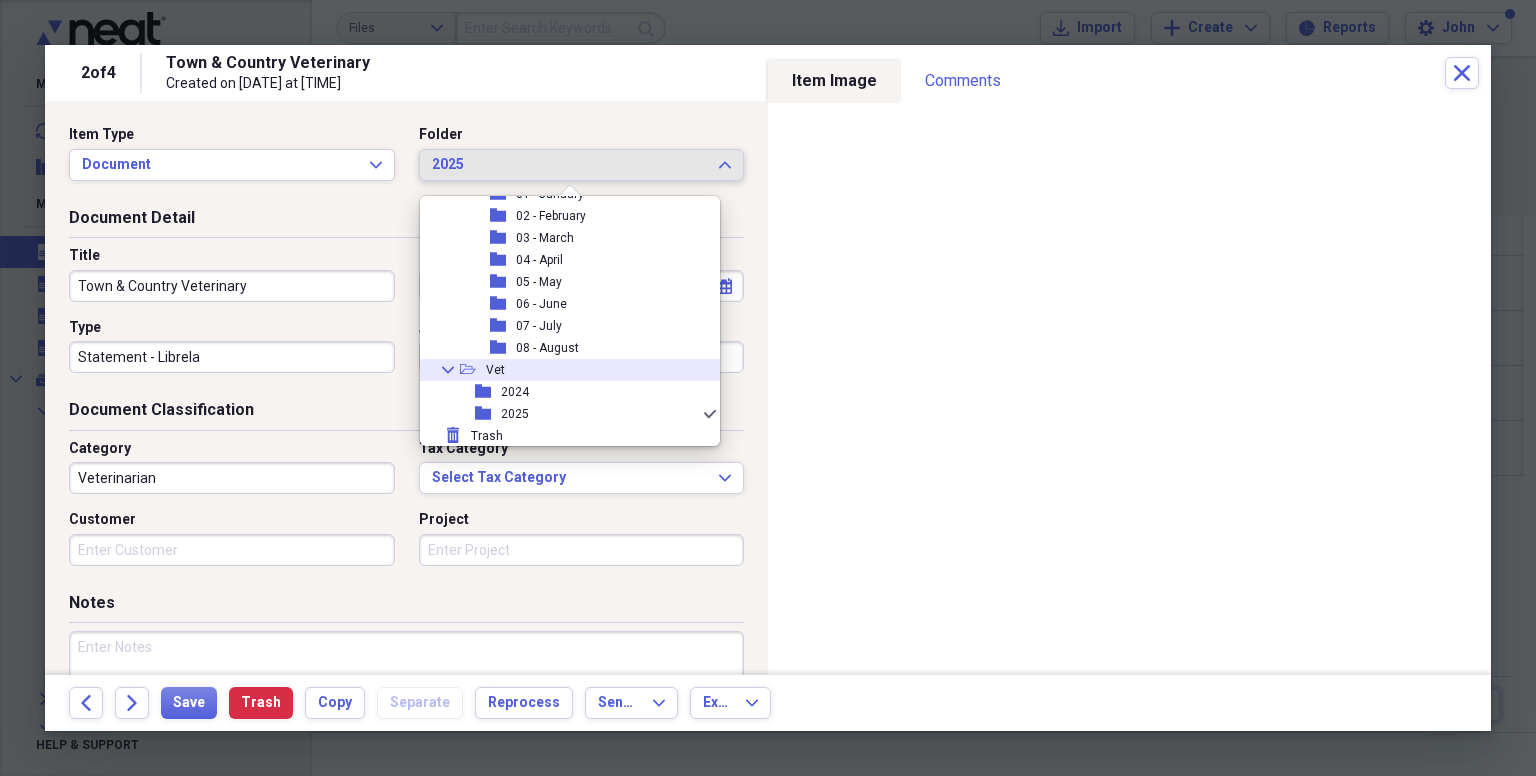 click on "Collapse" 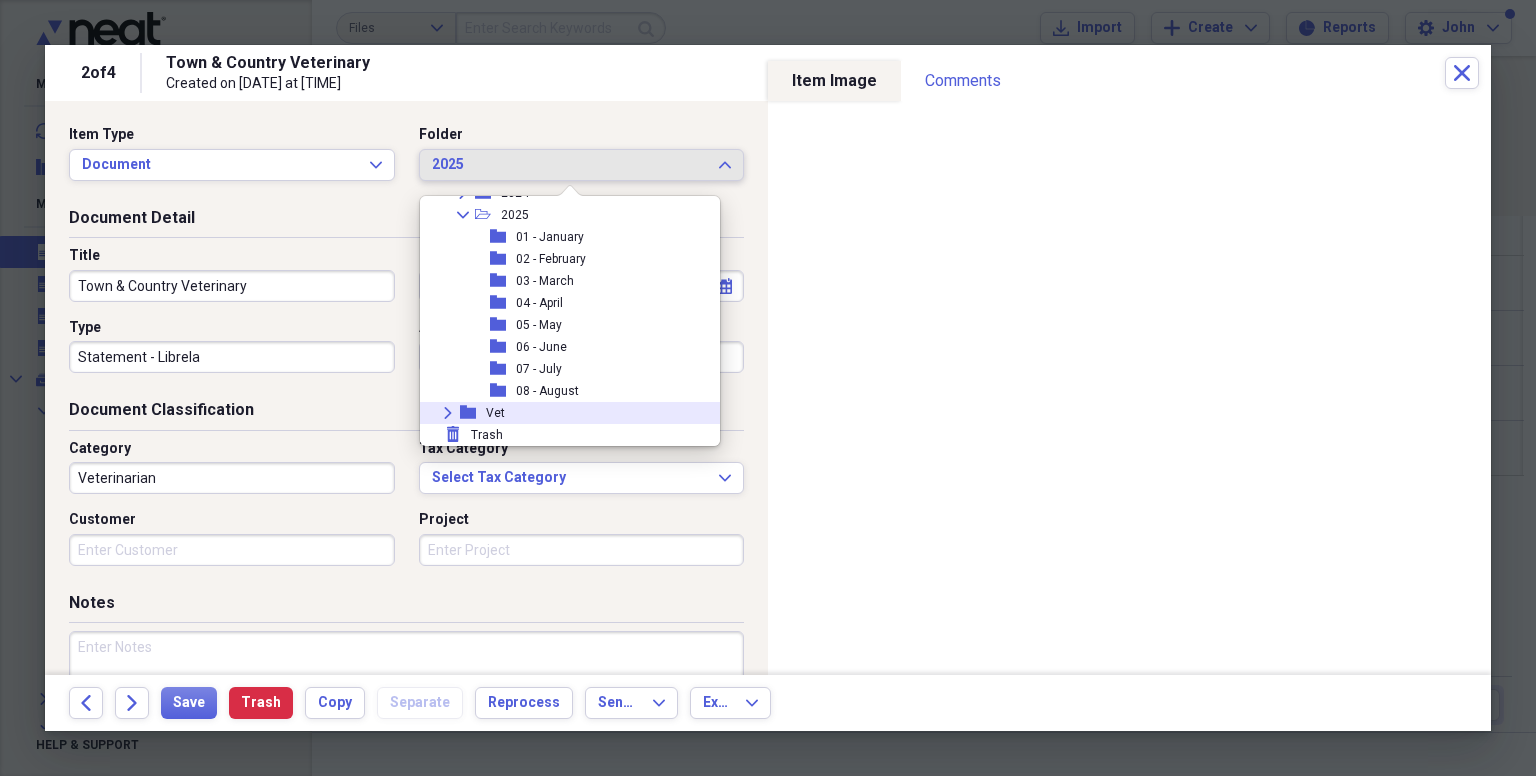 scroll, scrollTop: 270, scrollLeft: 0, axis: vertical 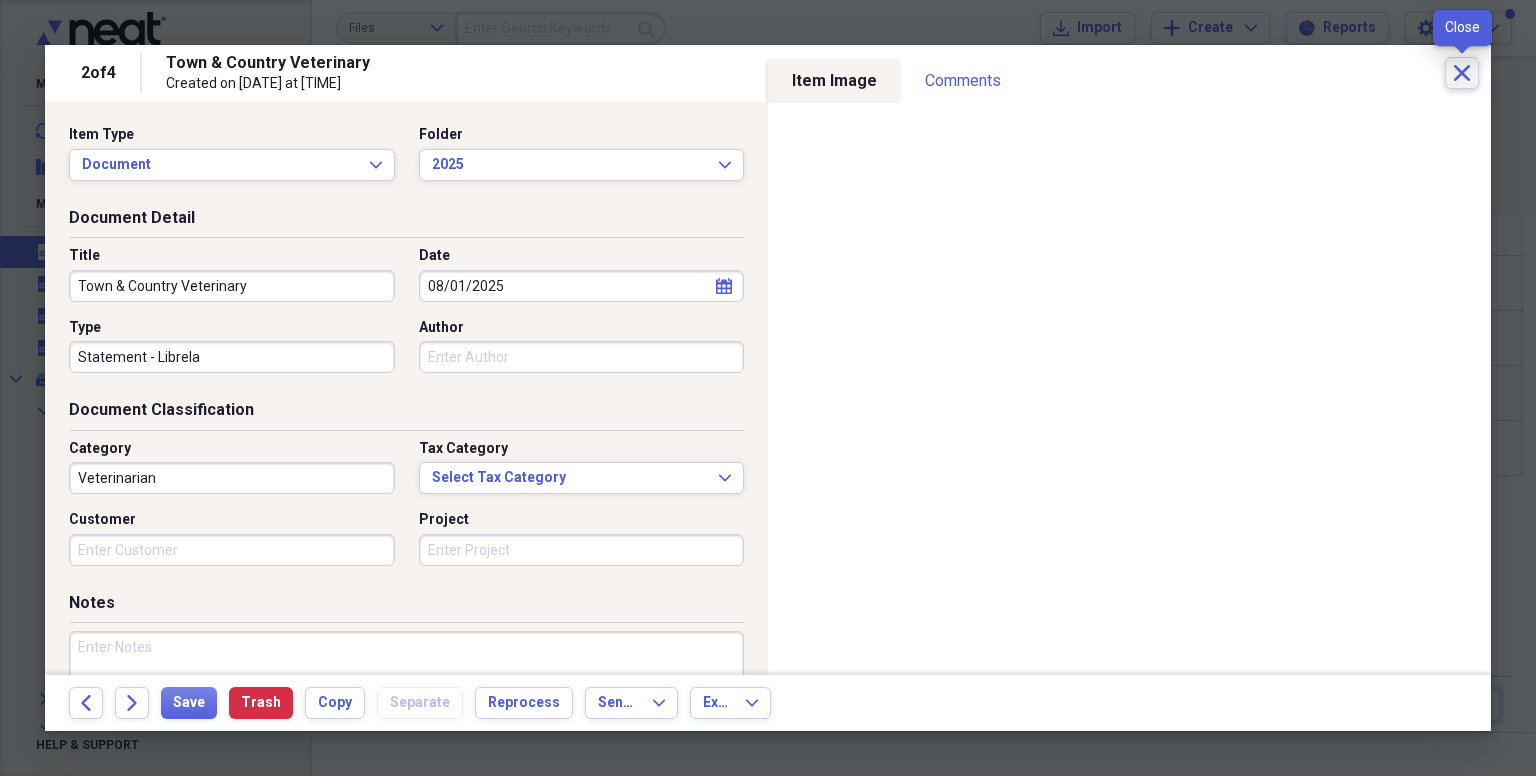 click on "Close" 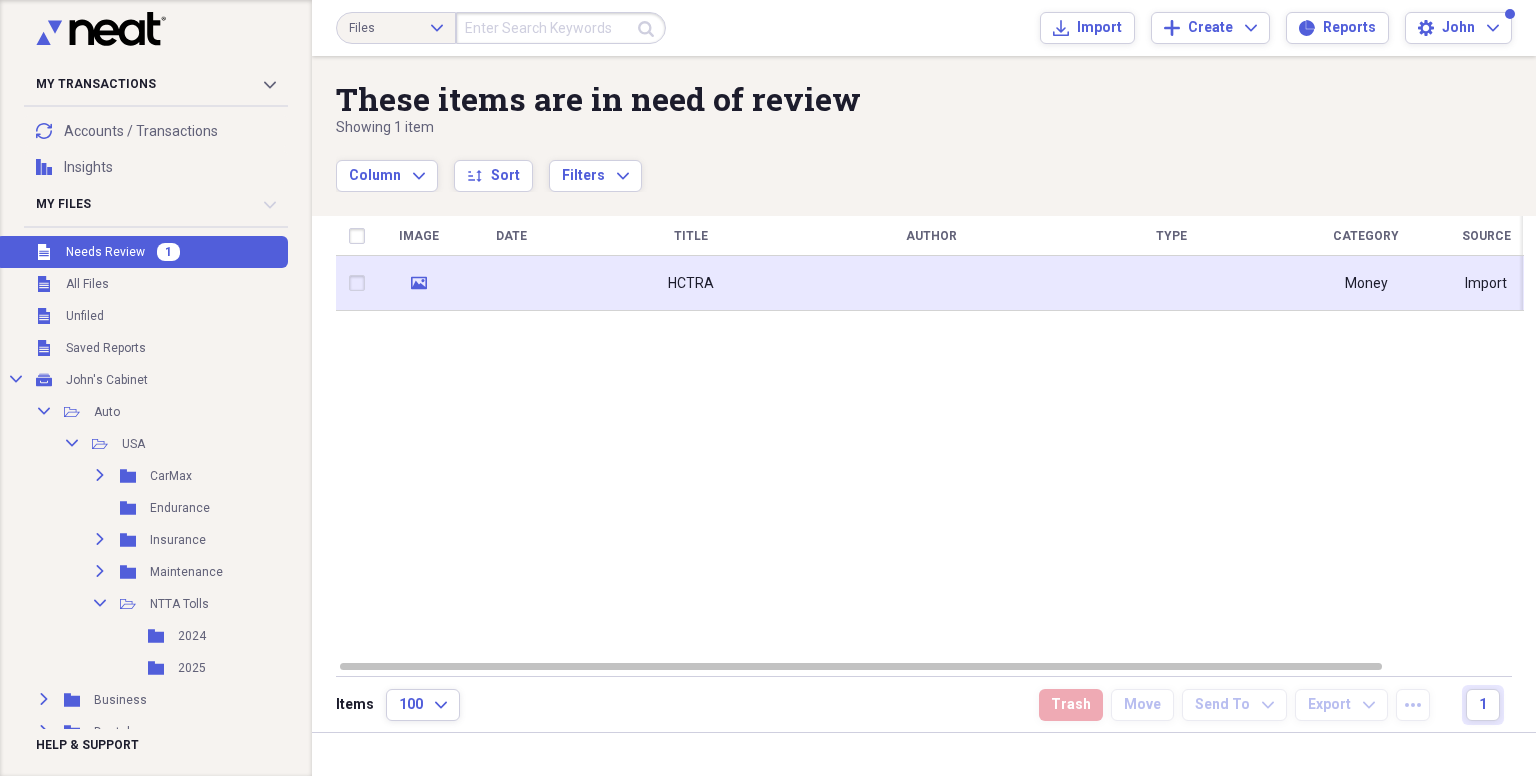 click at bounding box center [511, 283] 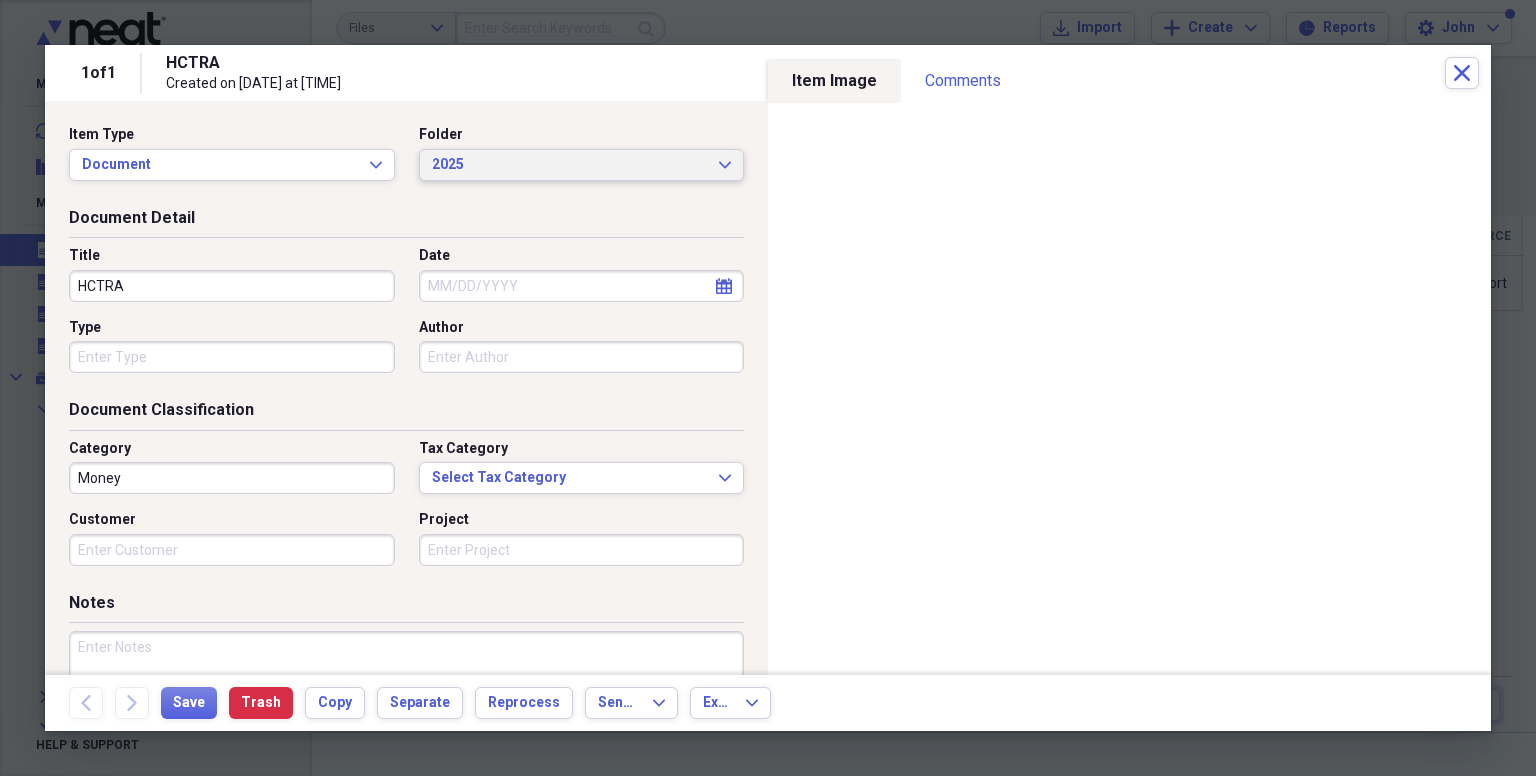 click on "2025" at bounding box center [570, 165] 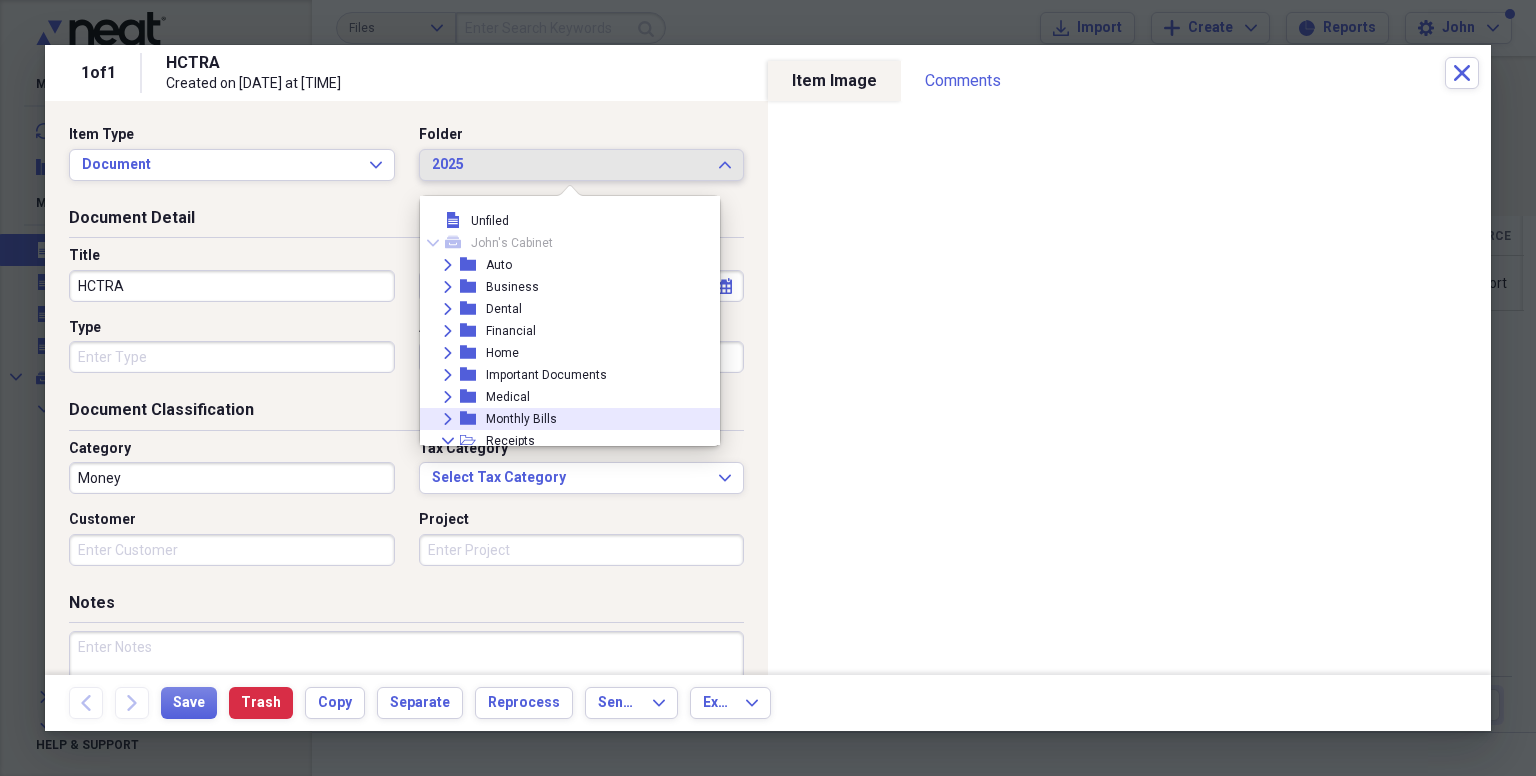 scroll, scrollTop: 0, scrollLeft: 0, axis: both 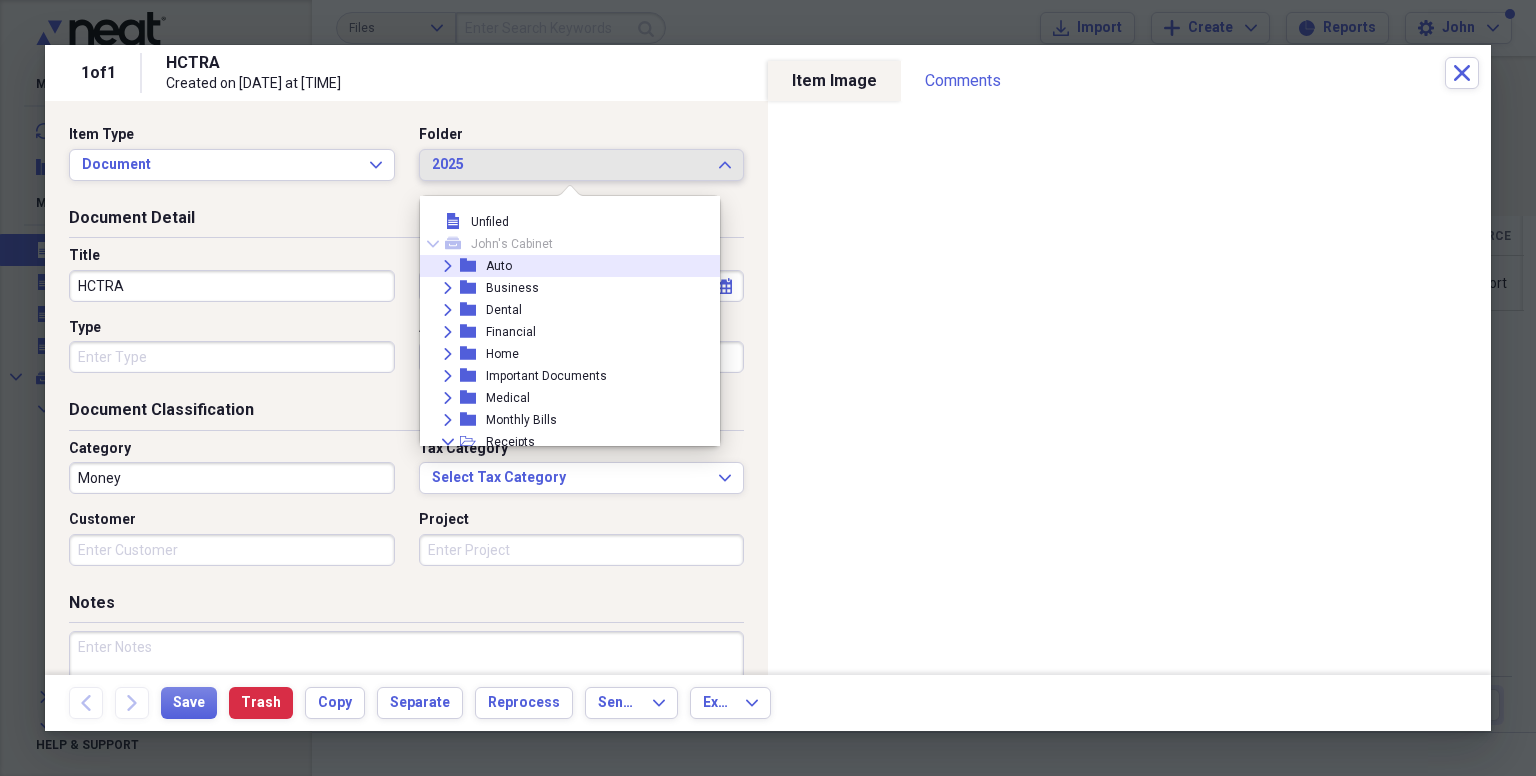 click 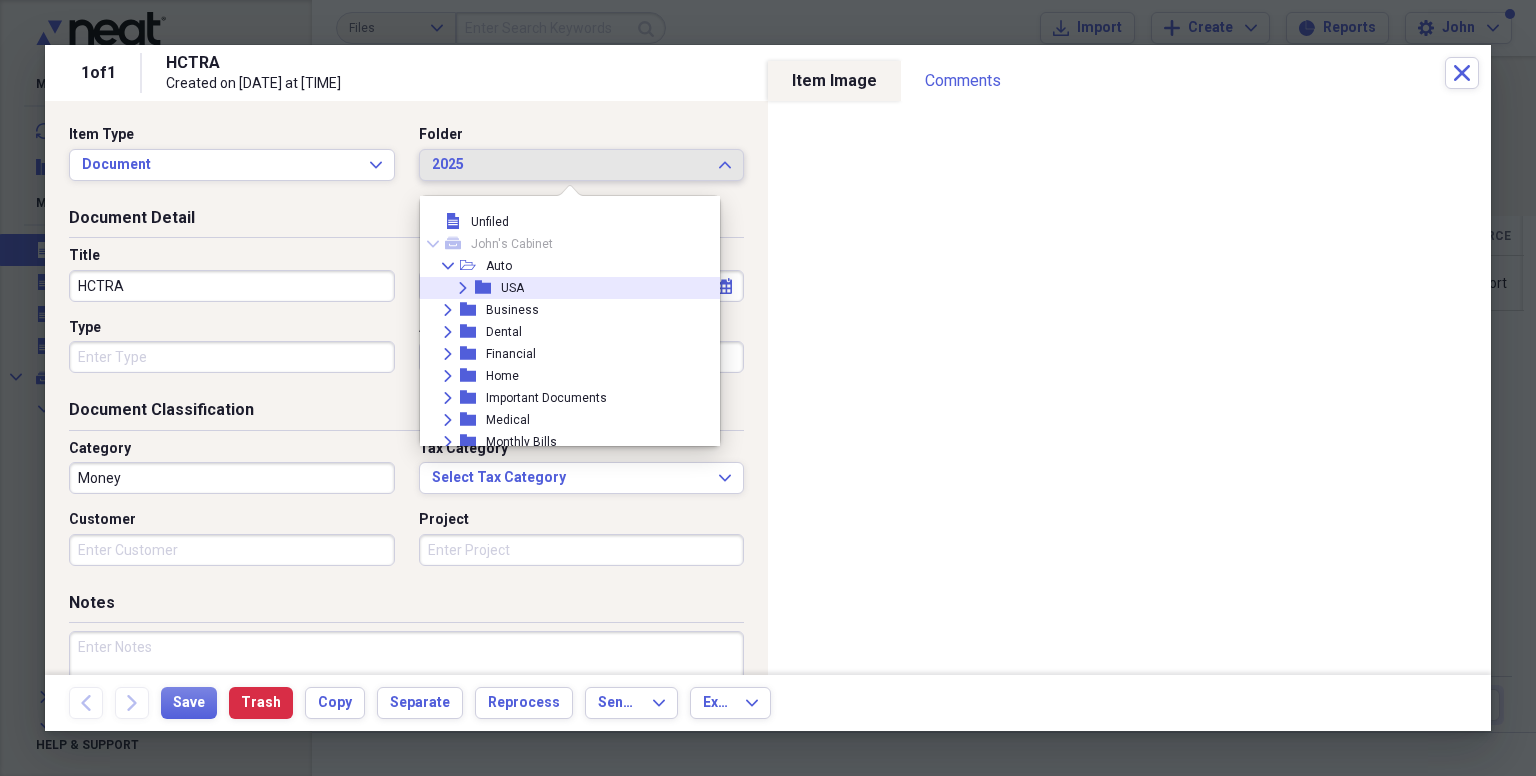 click on "Expand" at bounding box center [463, 288] 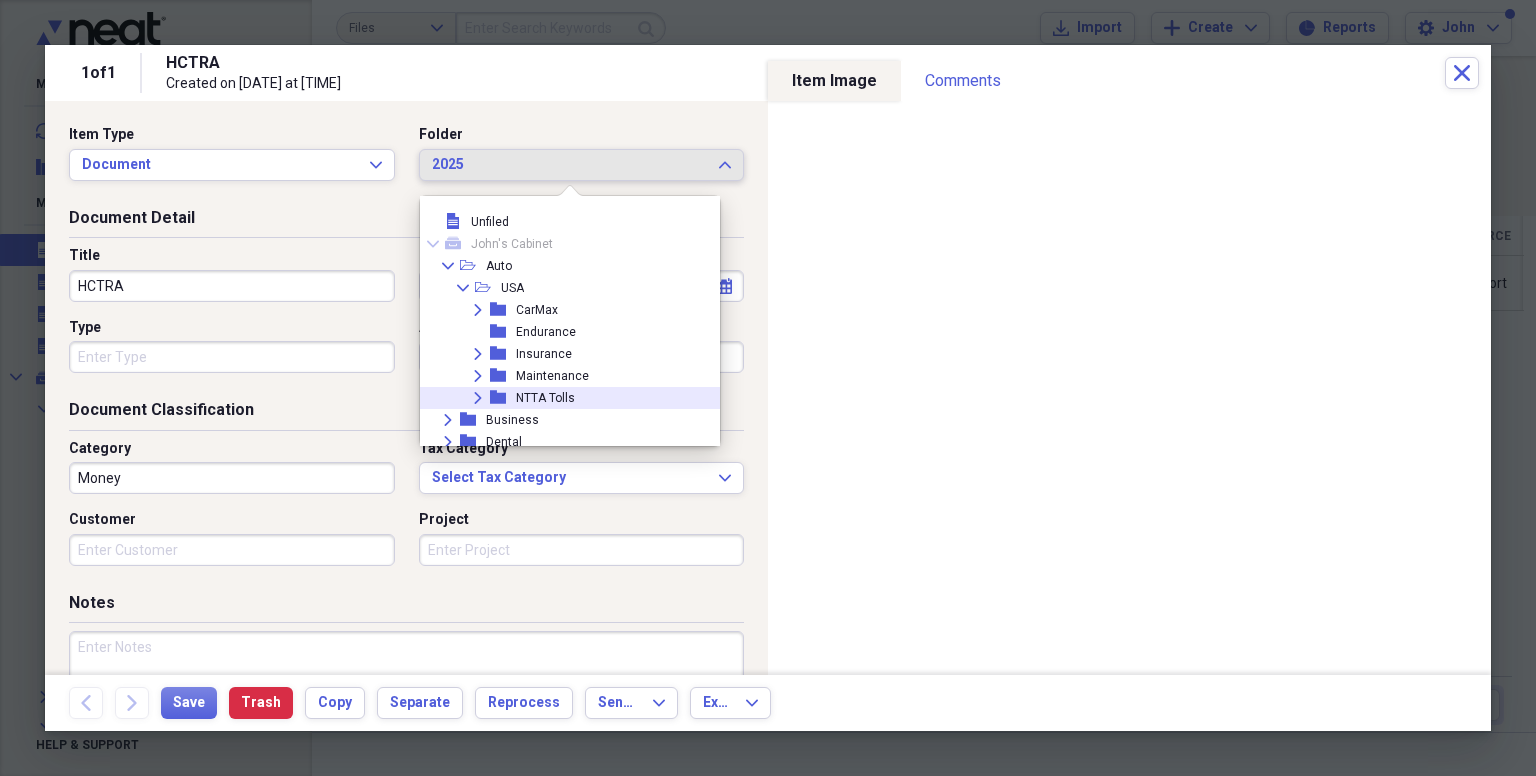 click on "Expand" 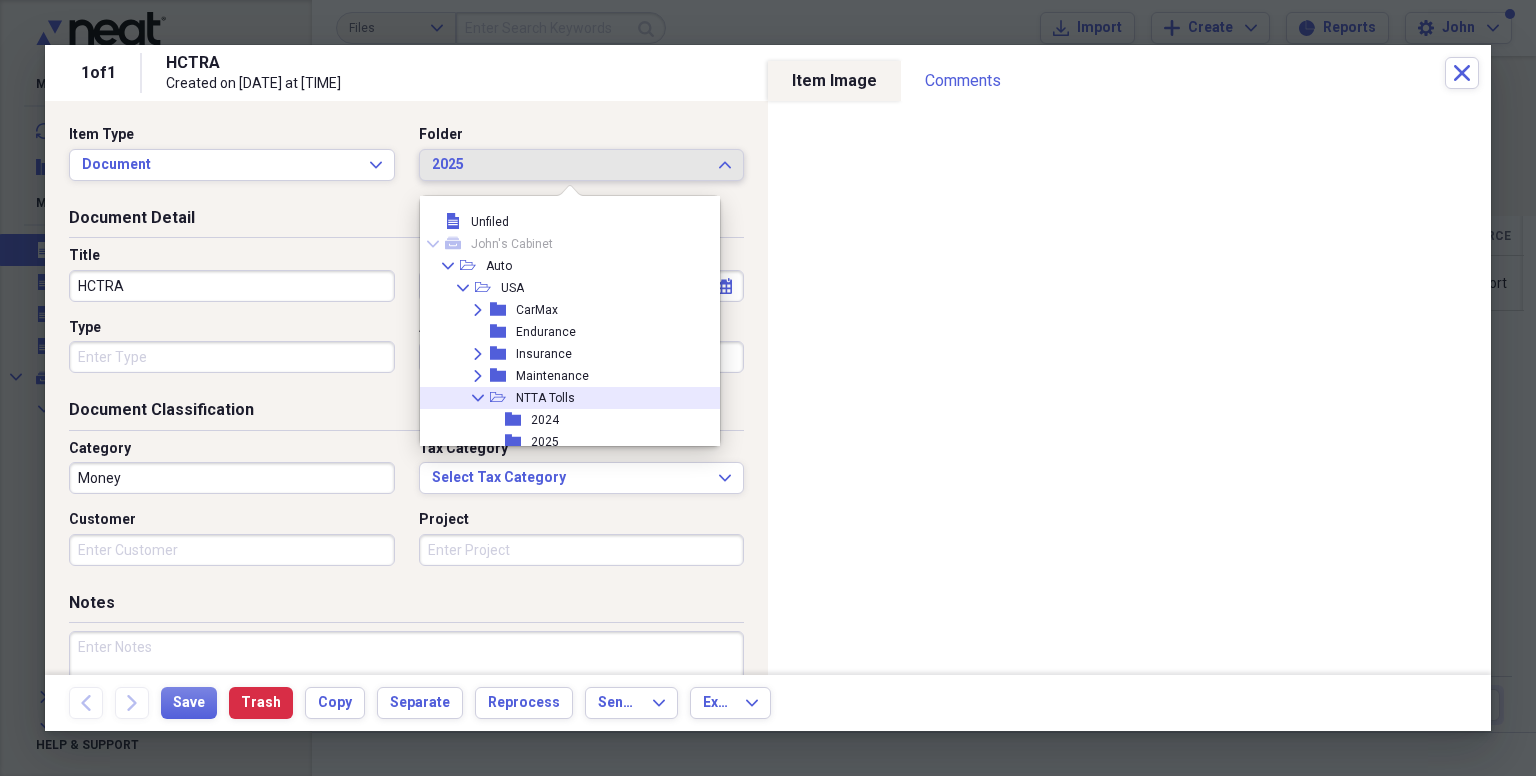 scroll, scrollTop: 100, scrollLeft: 0, axis: vertical 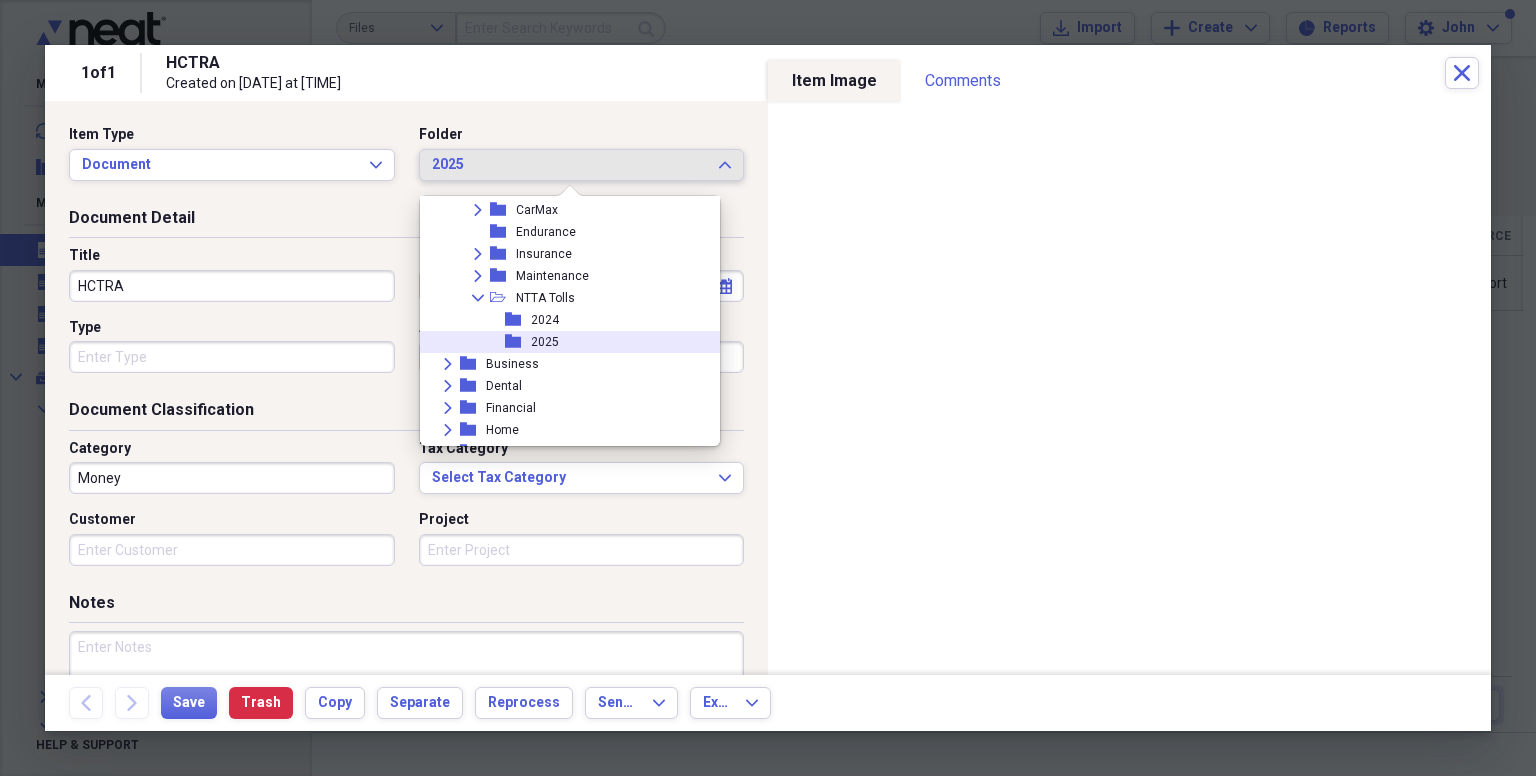 click on "2025" at bounding box center [545, 342] 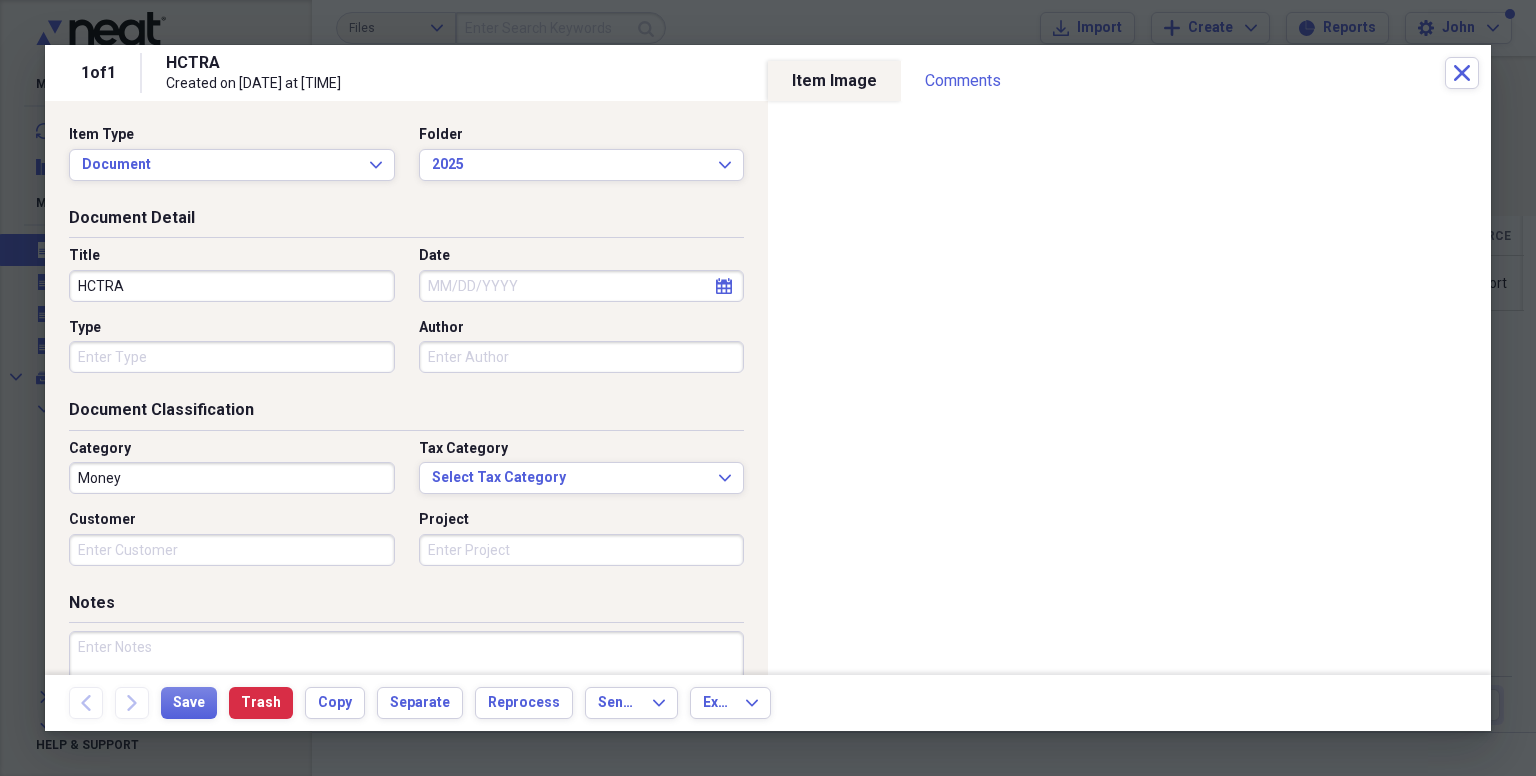 click on "Date" at bounding box center (582, 286) 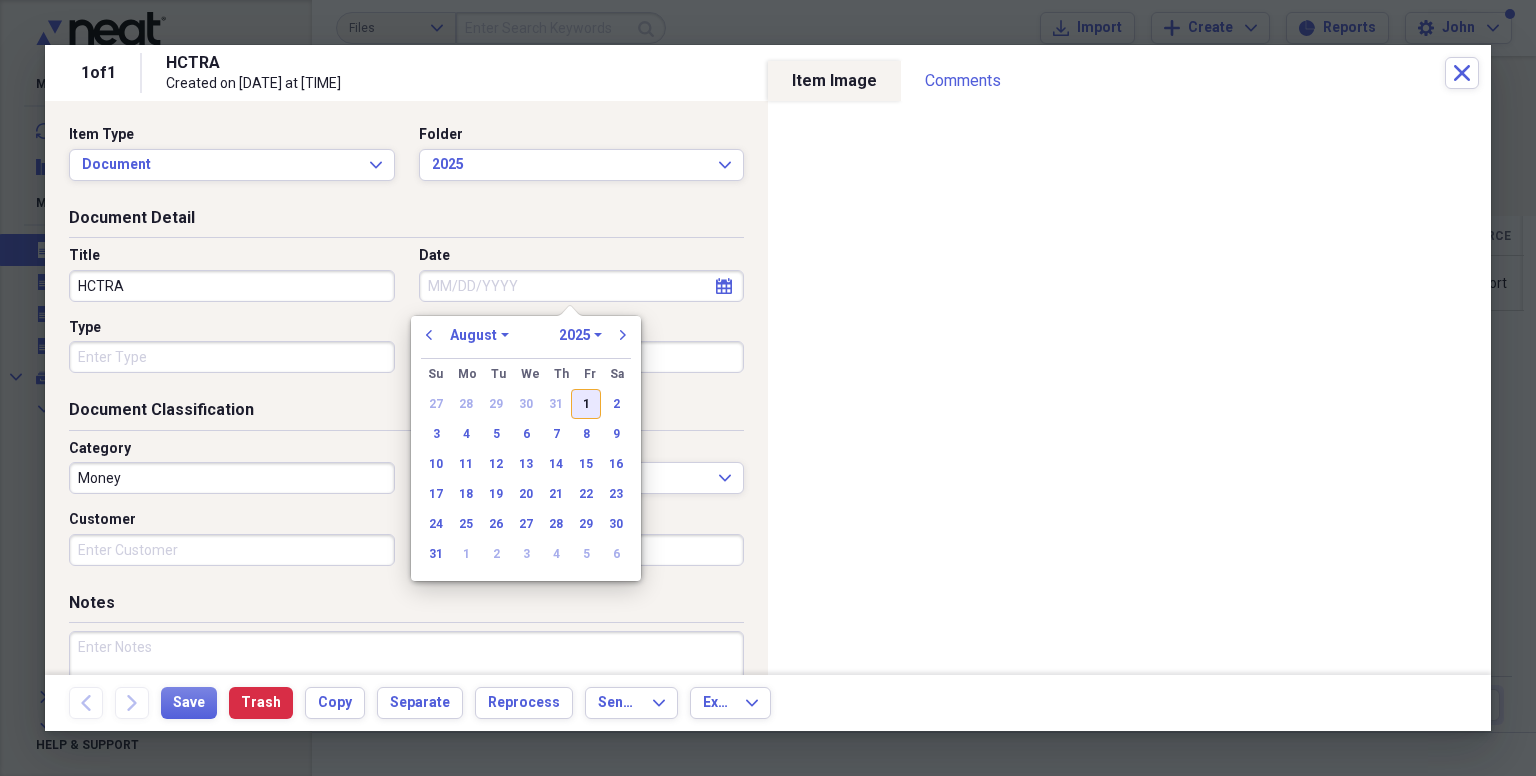 click on "1" at bounding box center [586, 404] 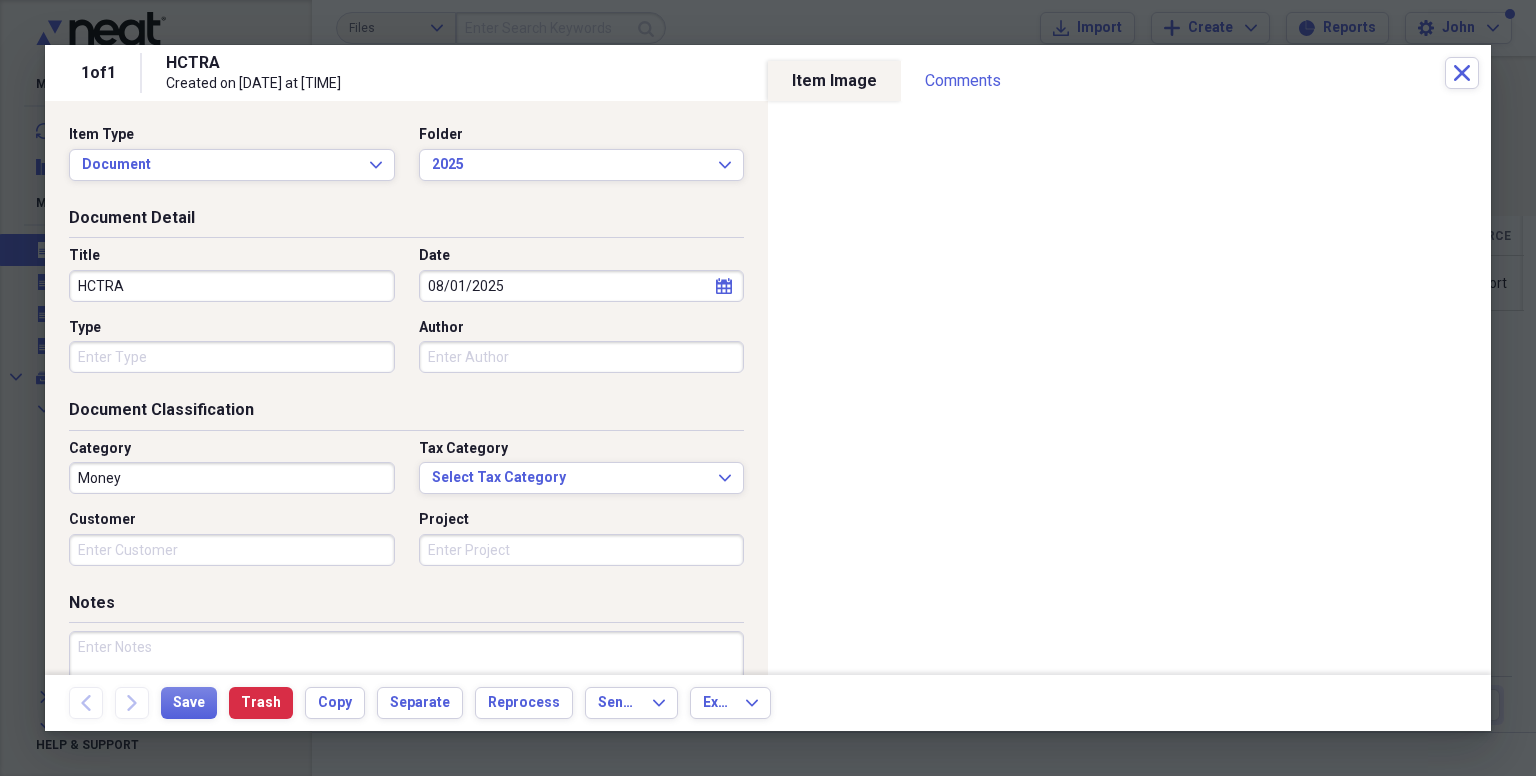 click on "Type" at bounding box center (232, 357) 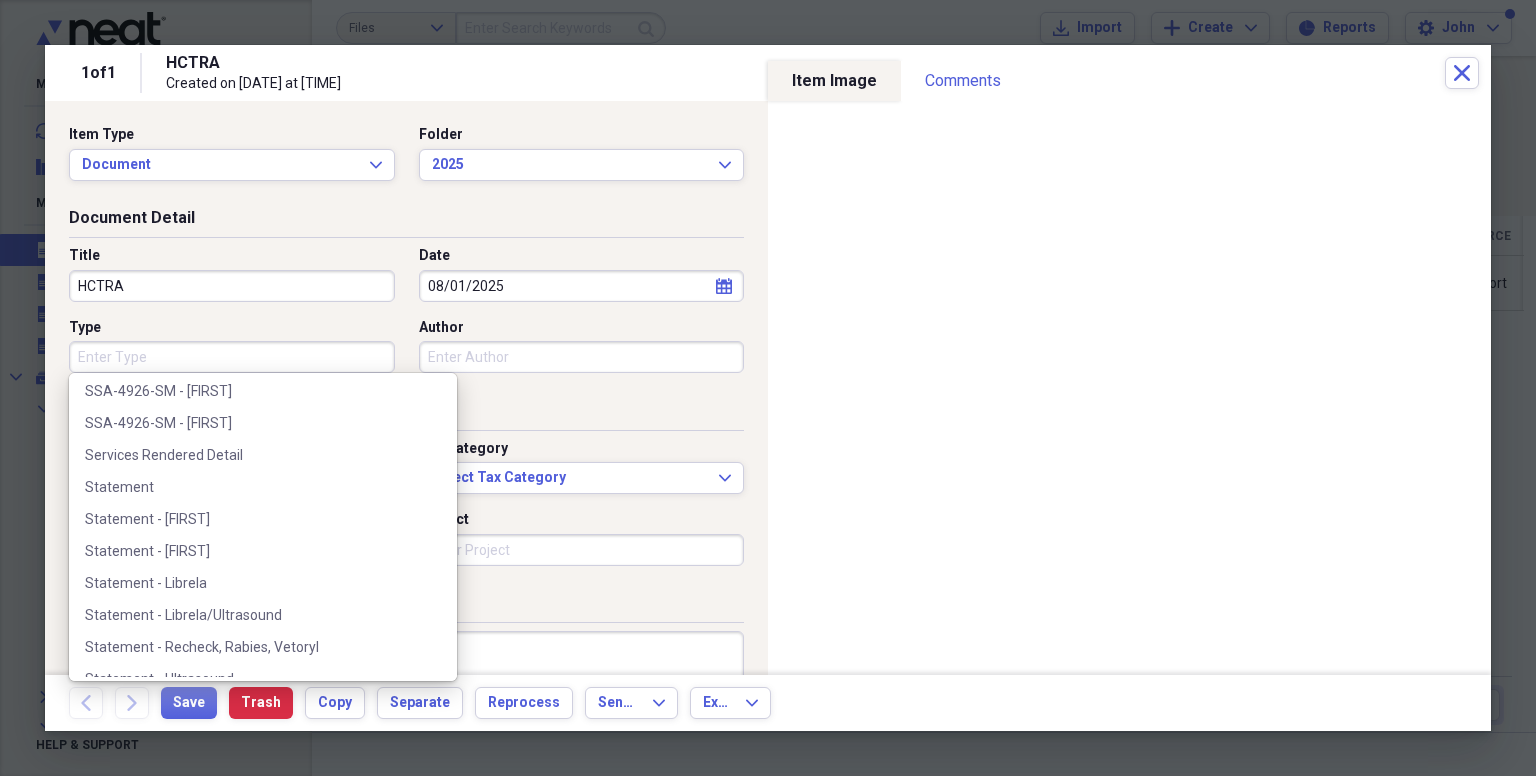 scroll, scrollTop: 1200, scrollLeft: 0, axis: vertical 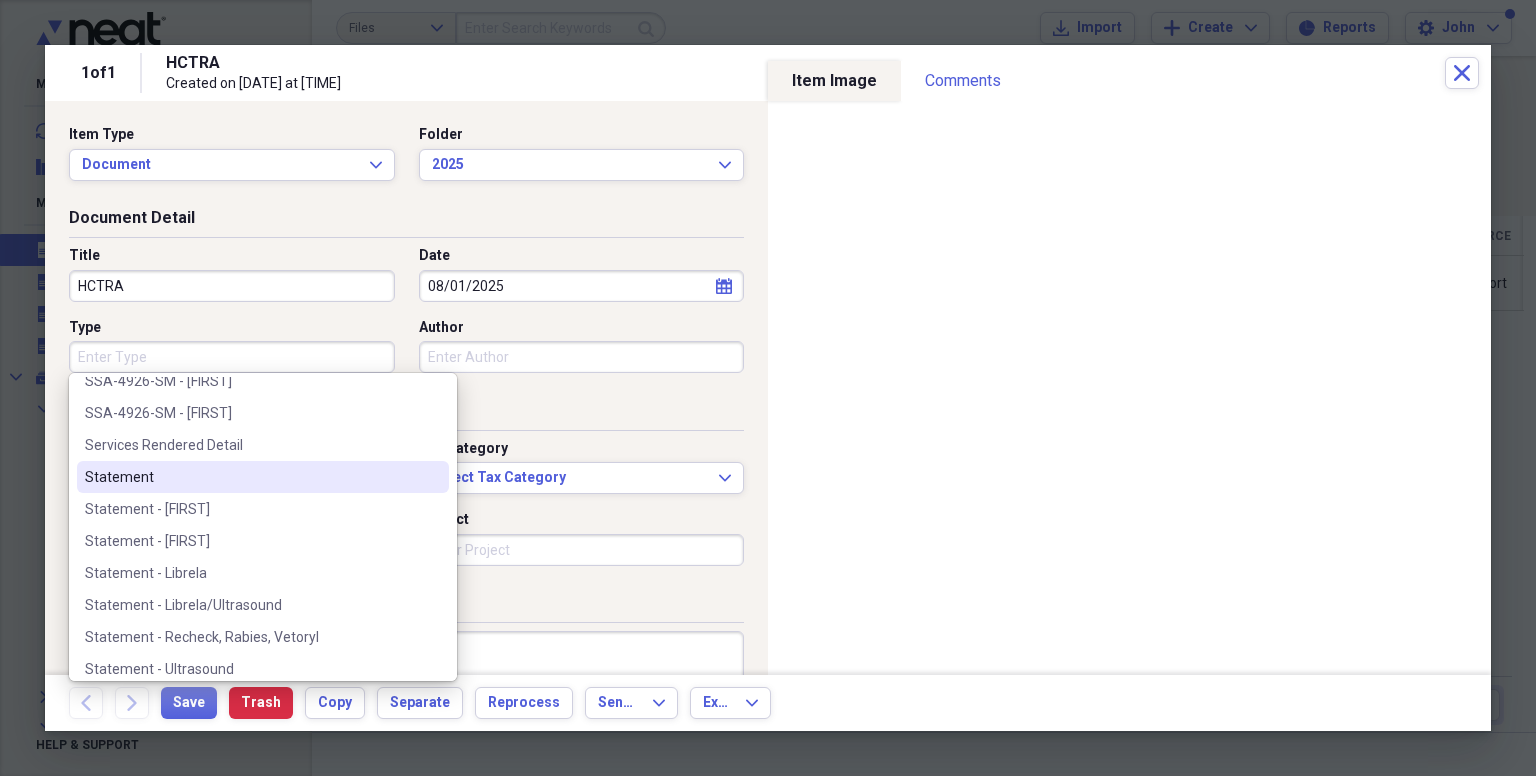click on "Statement" at bounding box center [251, 477] 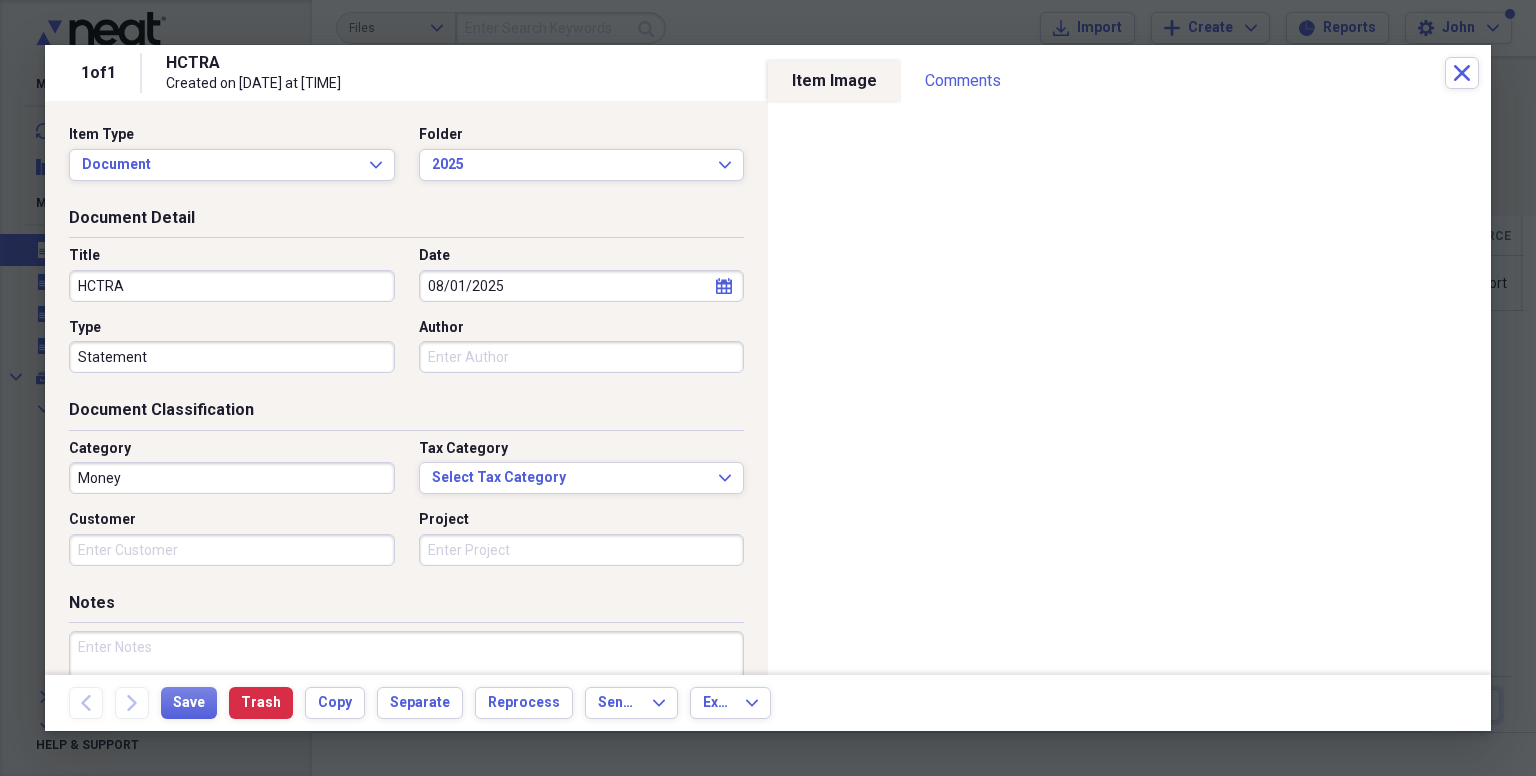 click on "Money" at bounding box center (232, 478) 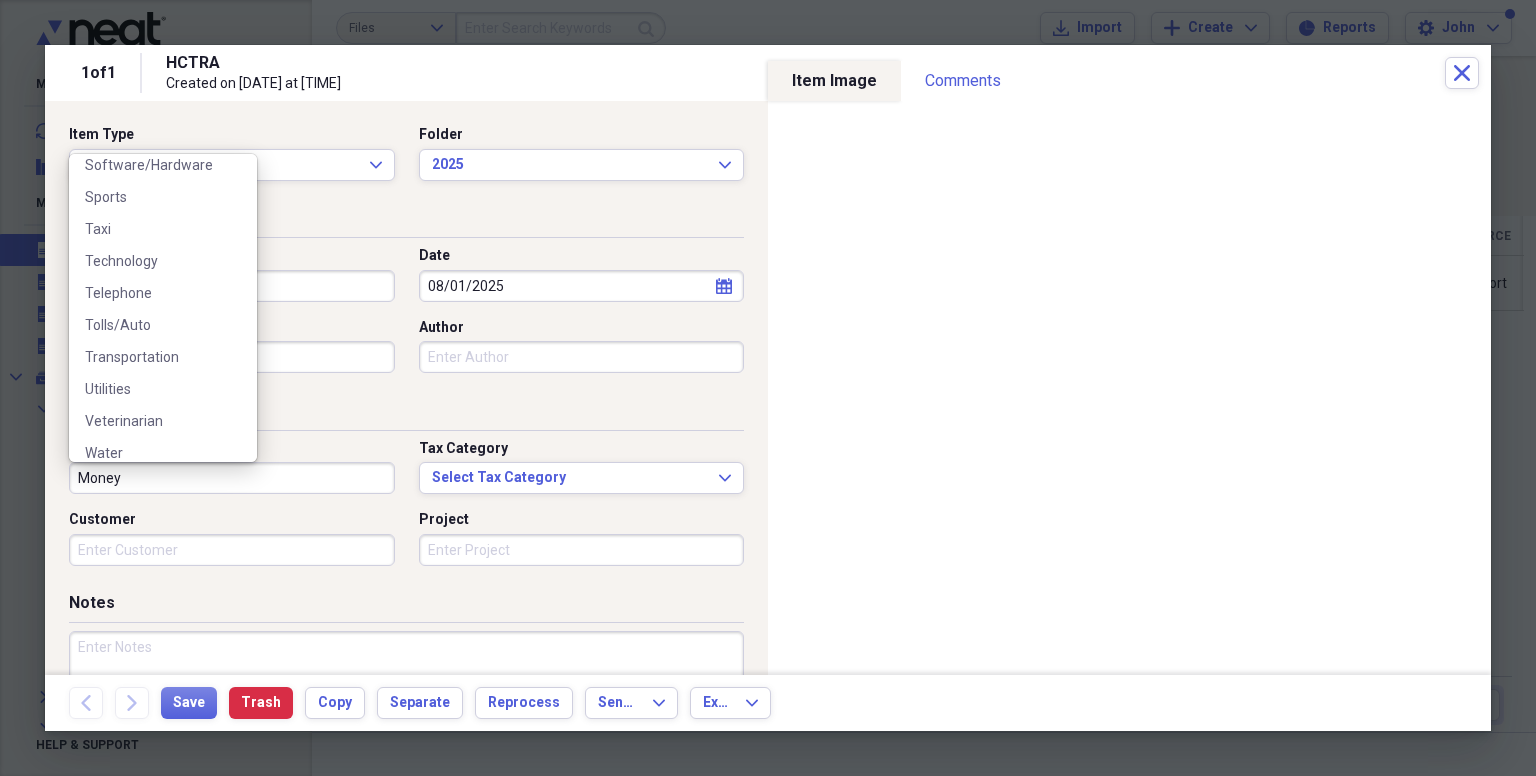 scroll, scrollTop: 1340, scrollLeft: 0, axis: vertical 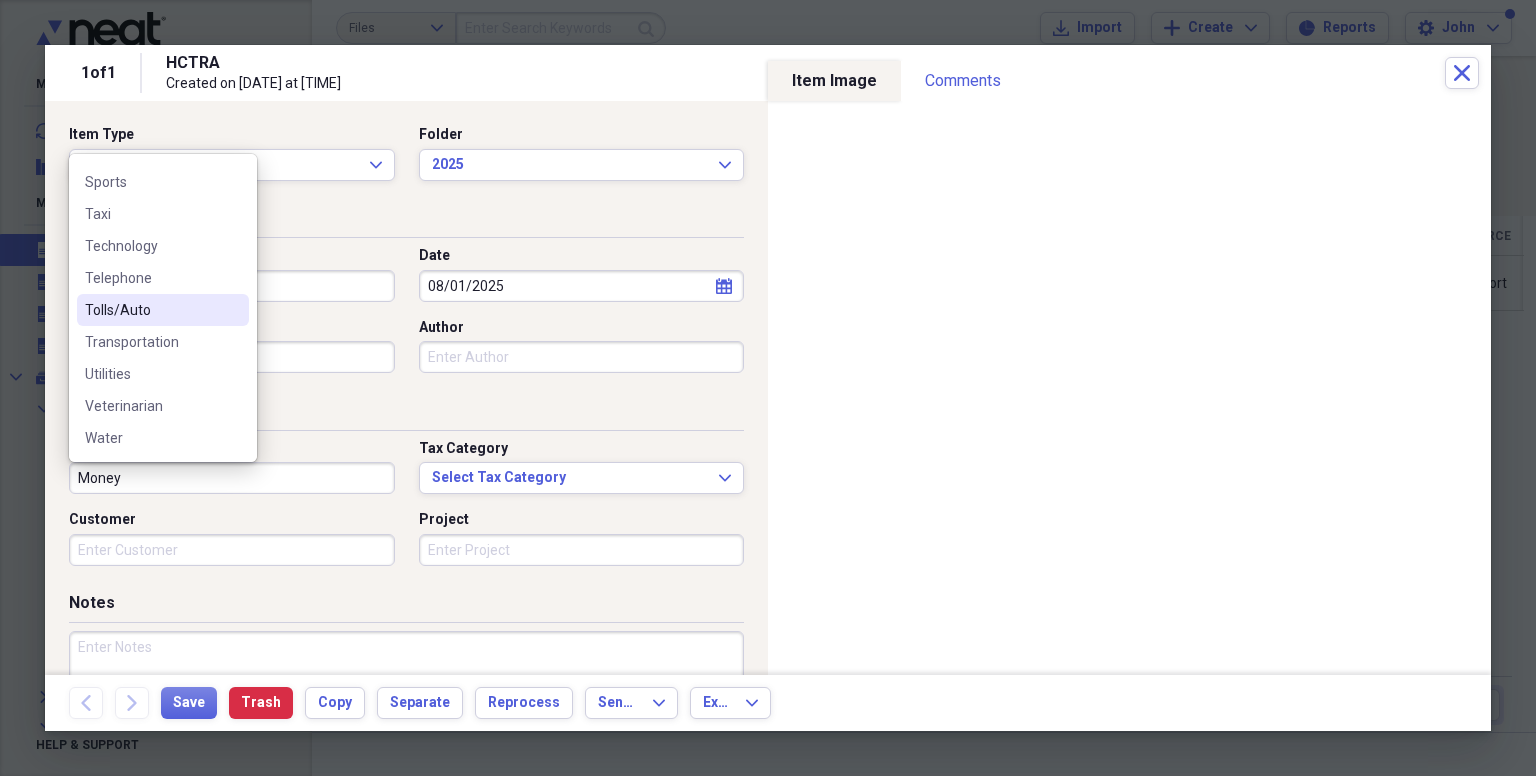 click on "Tolls/Auto" at bounding box center [151, 310] 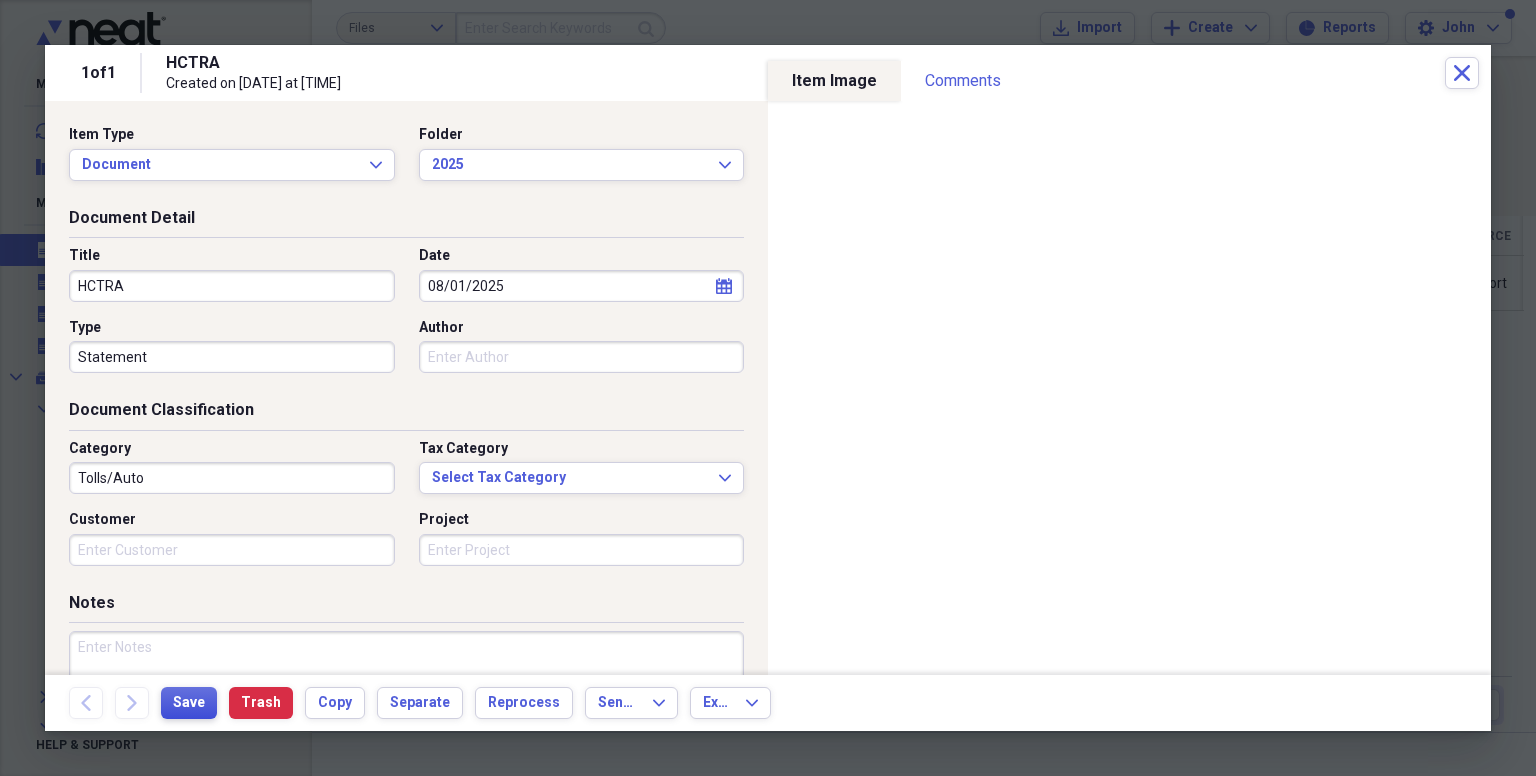 click on "Save" at bounding box center [189, 703] 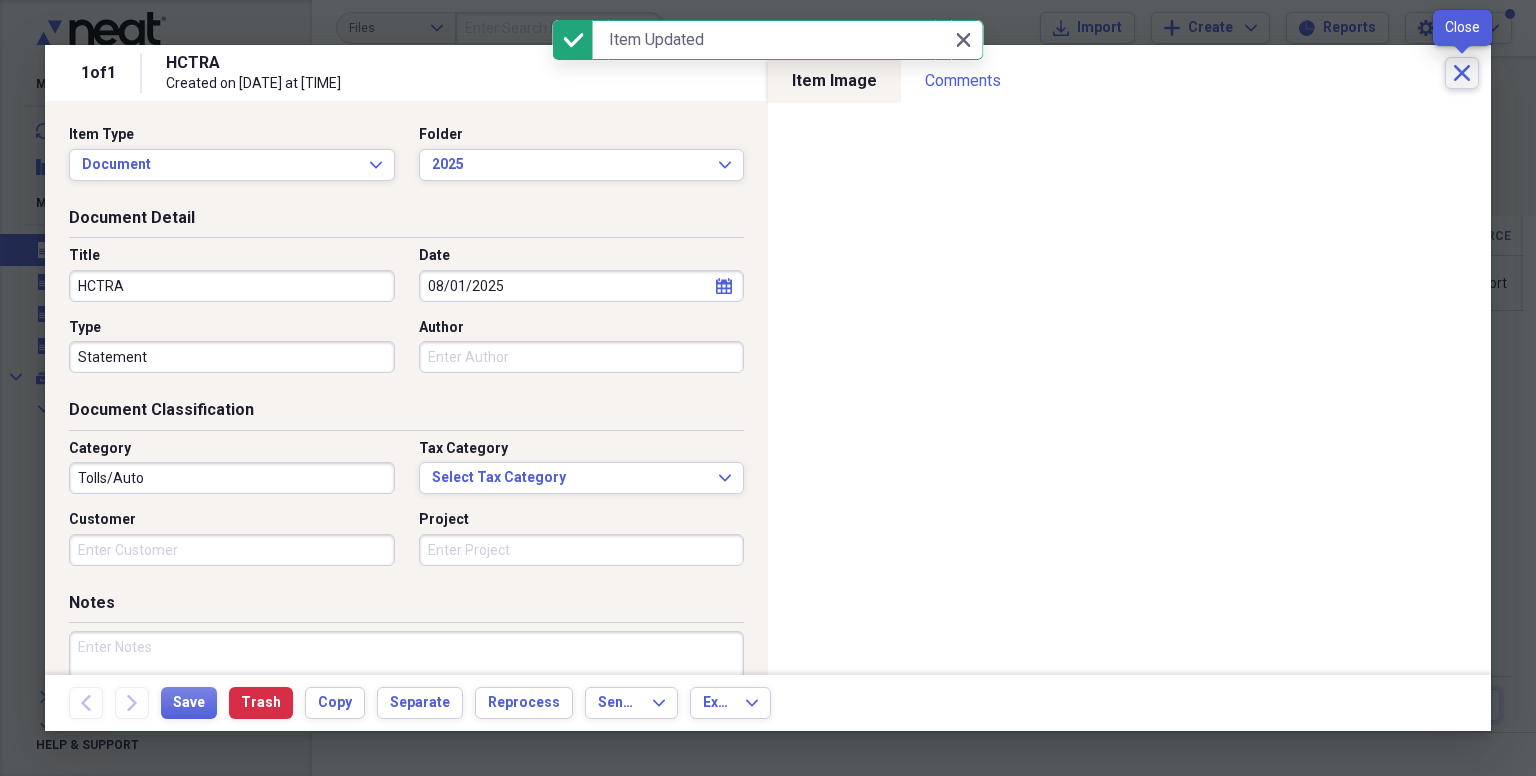 click on "Close" 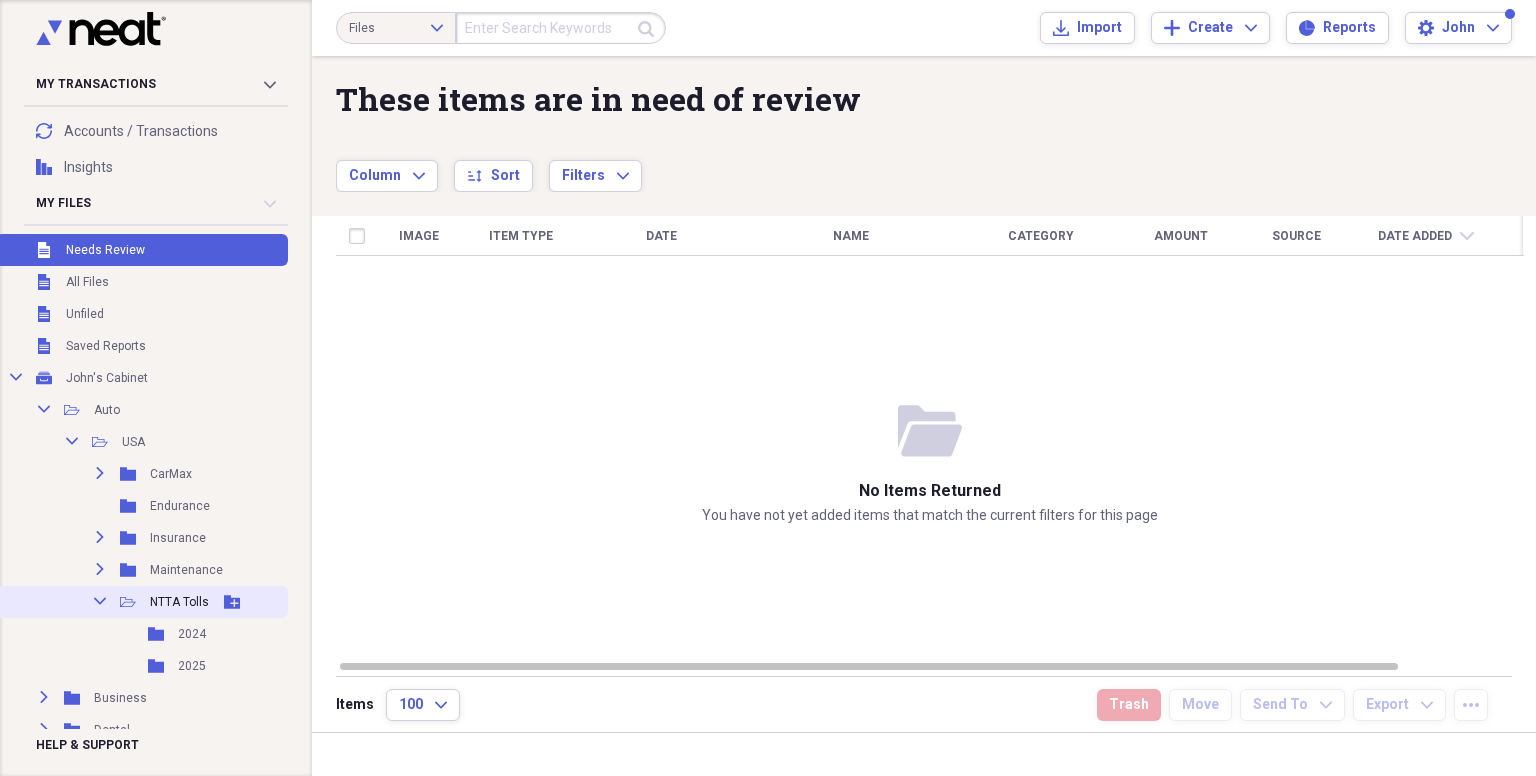 click on "Collapse" 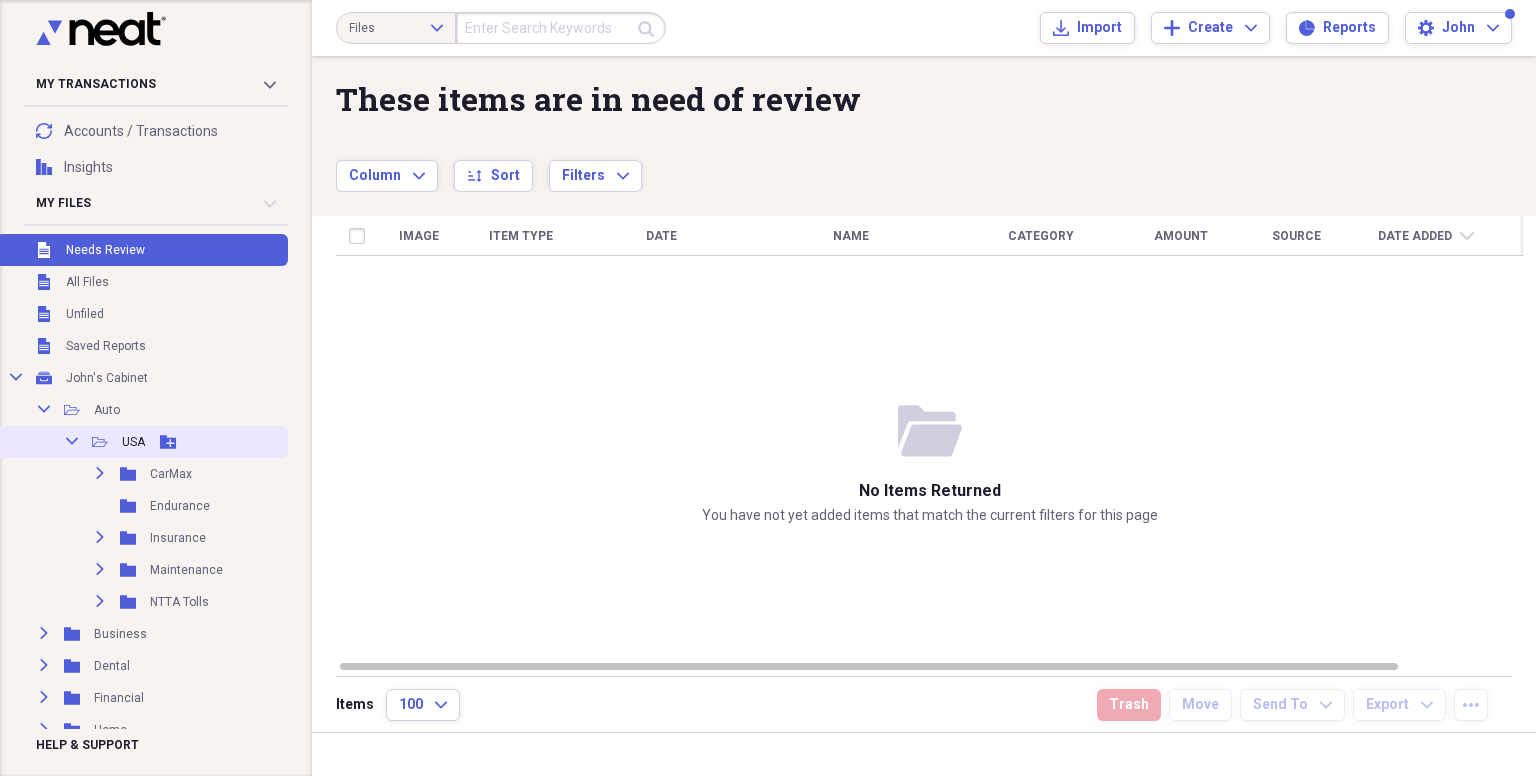click on "Collapse Open Folder USA Add Folder" at bounding box center [142, 442] 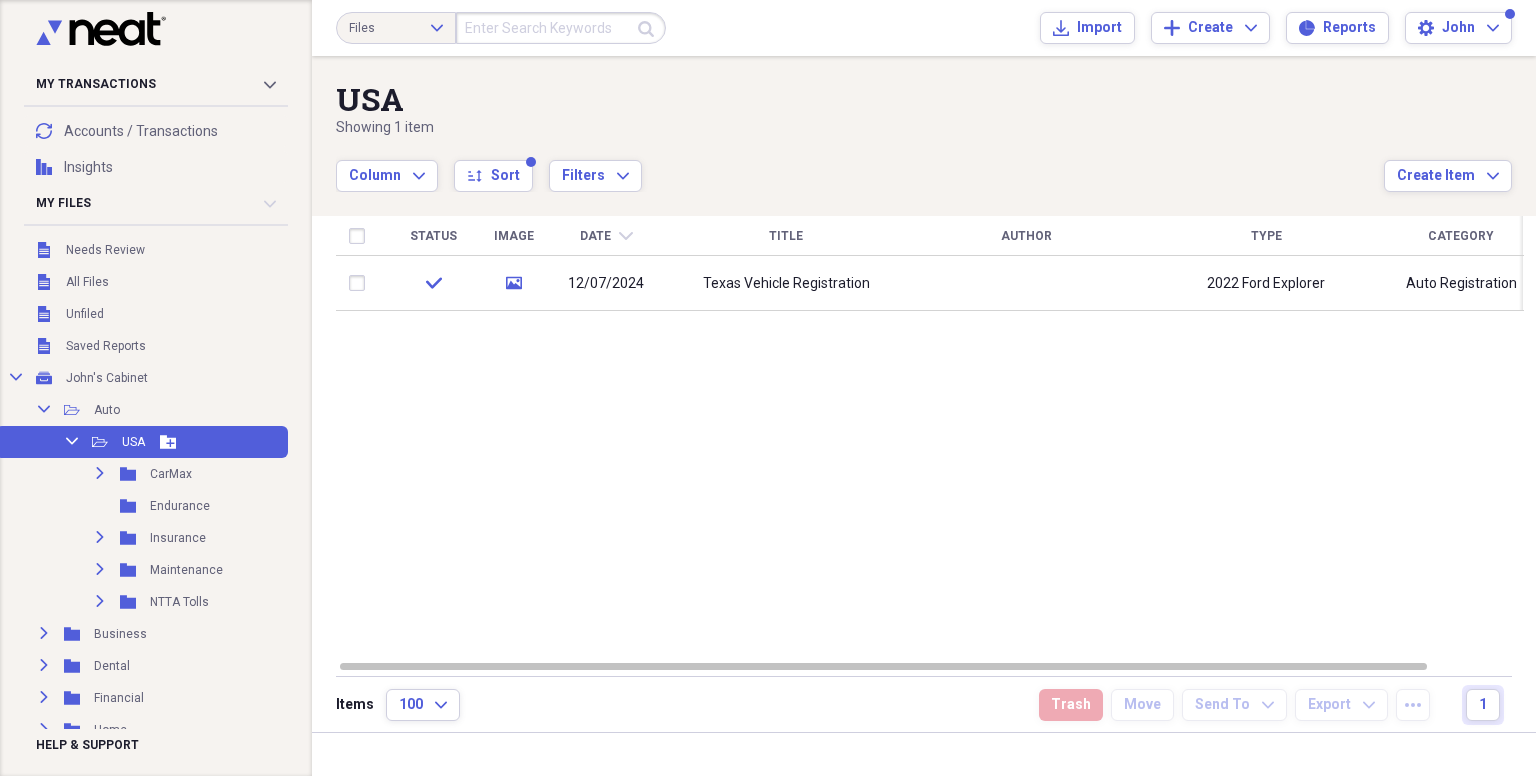 click on "Collapse" at bounding box center (72, 441) 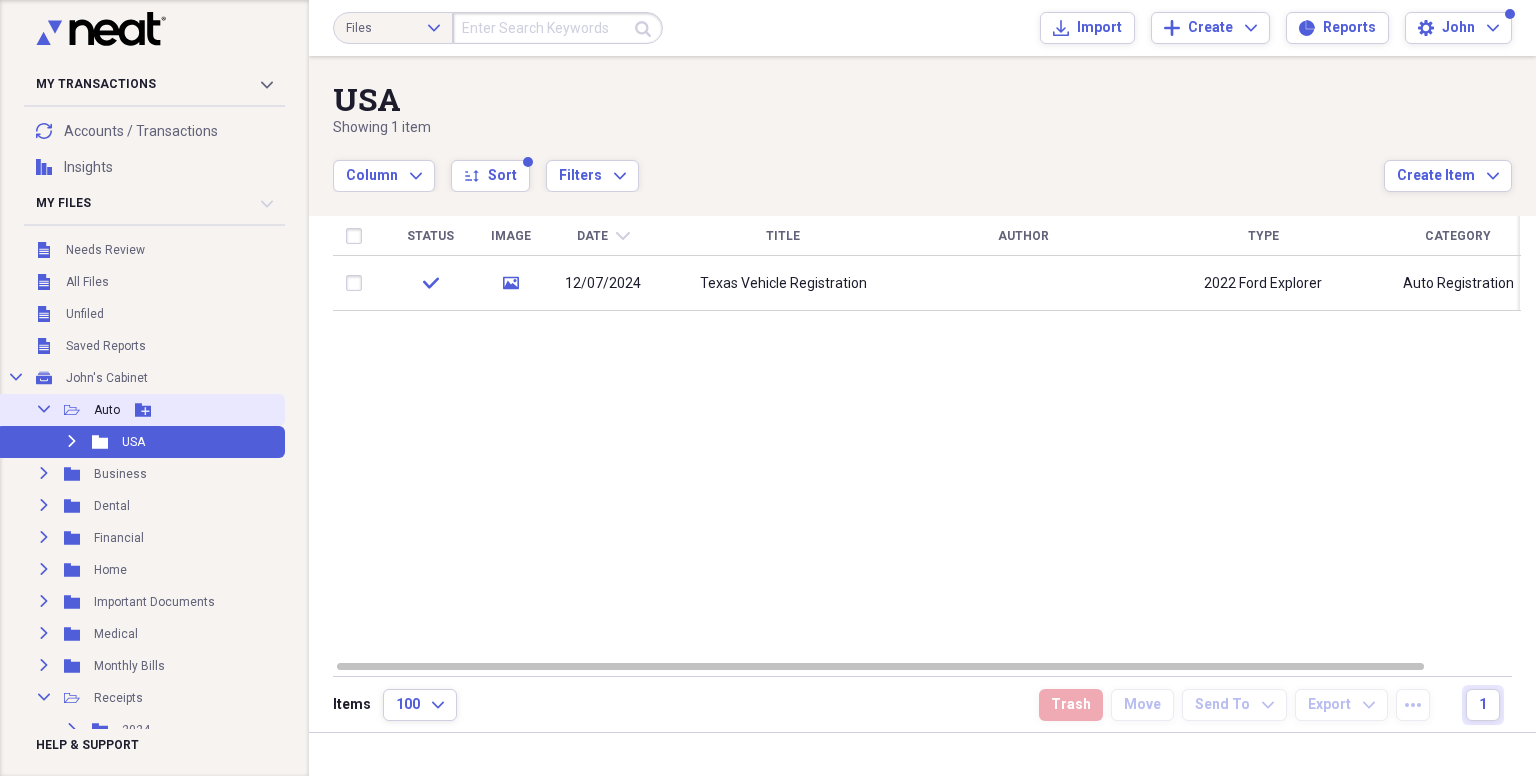 click on "Collapse" 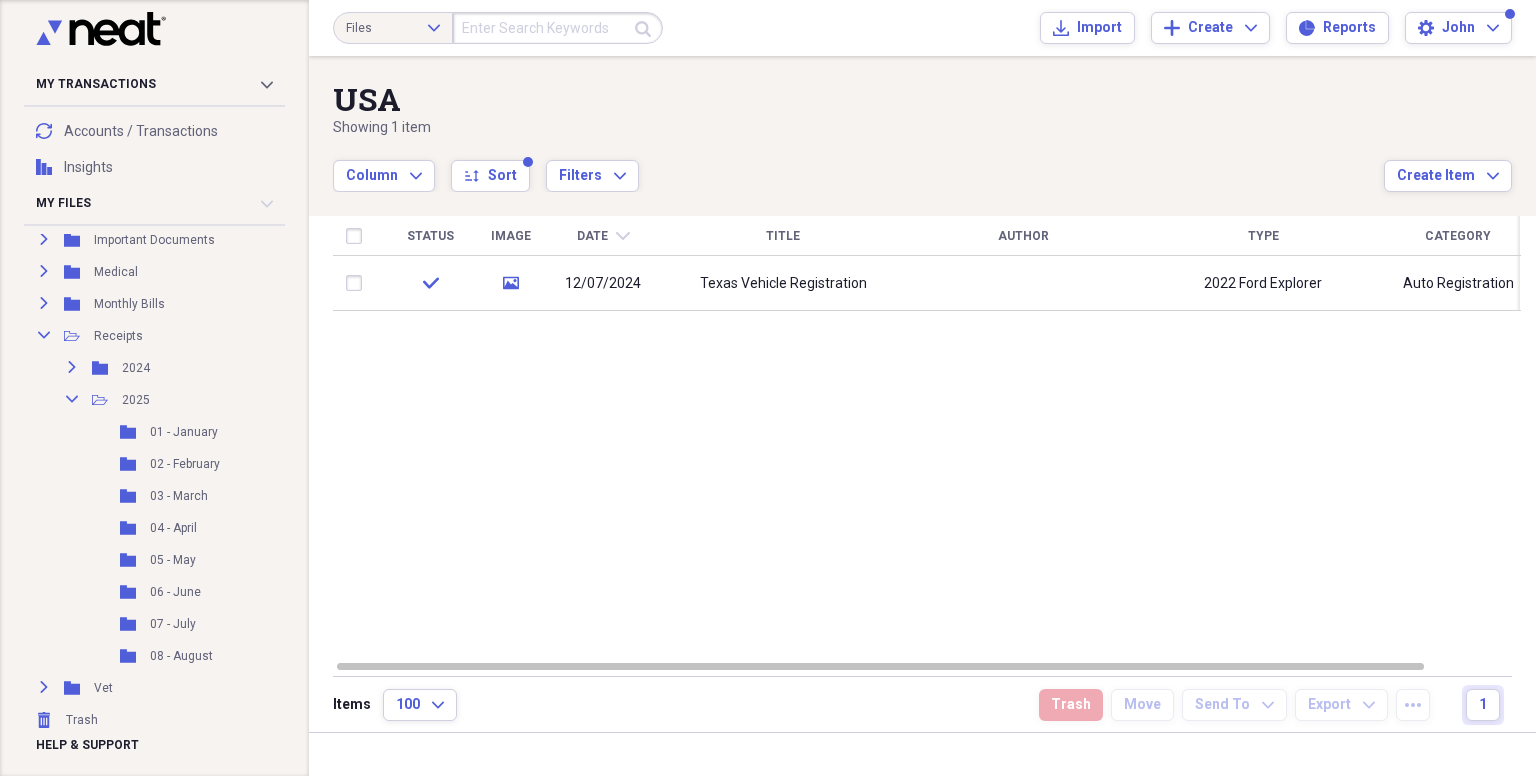 scroll, scrollTop: 334, scrollLeft: 0, axis: vertical 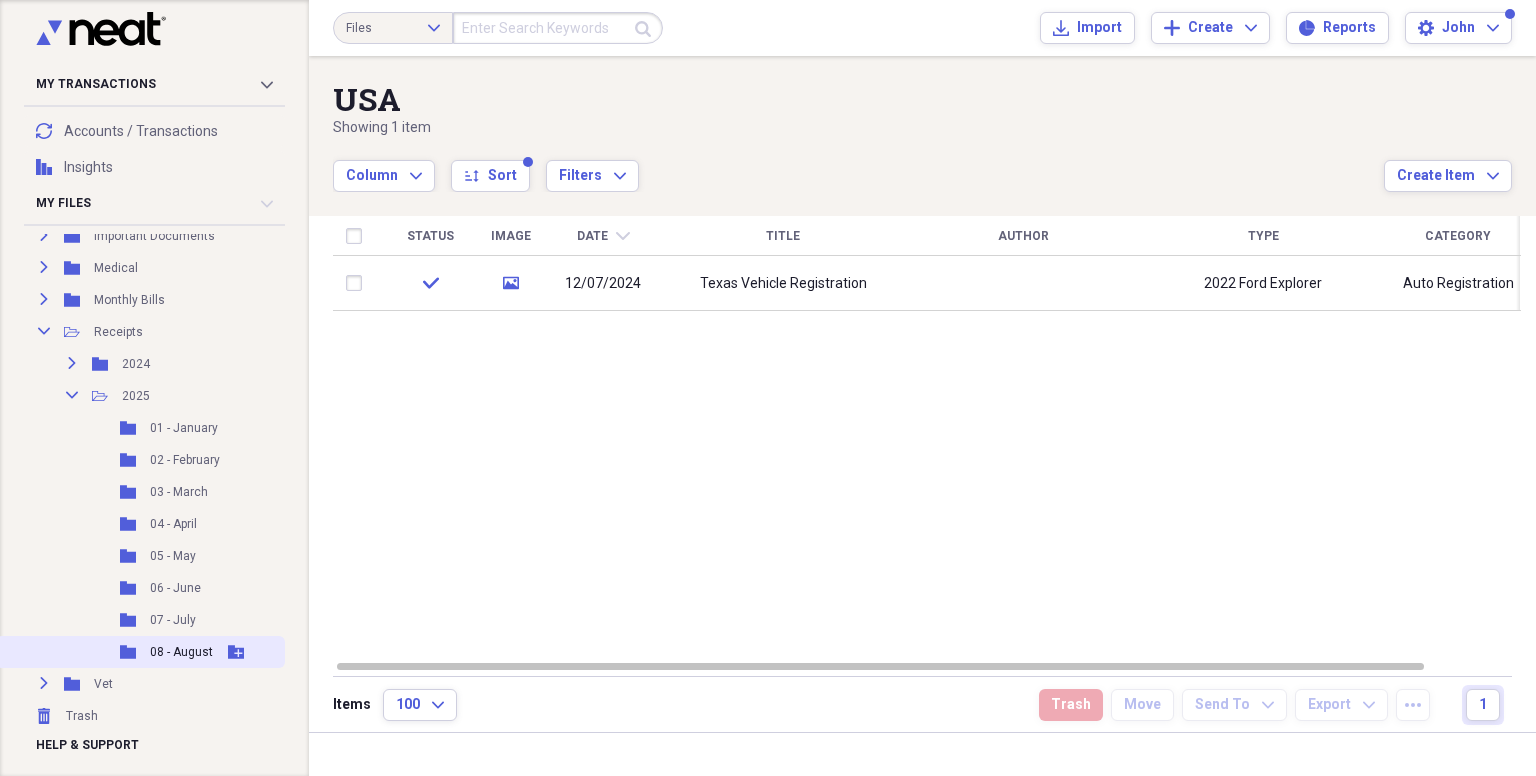 click on "08 - August" at bounding box center [181, 652] 